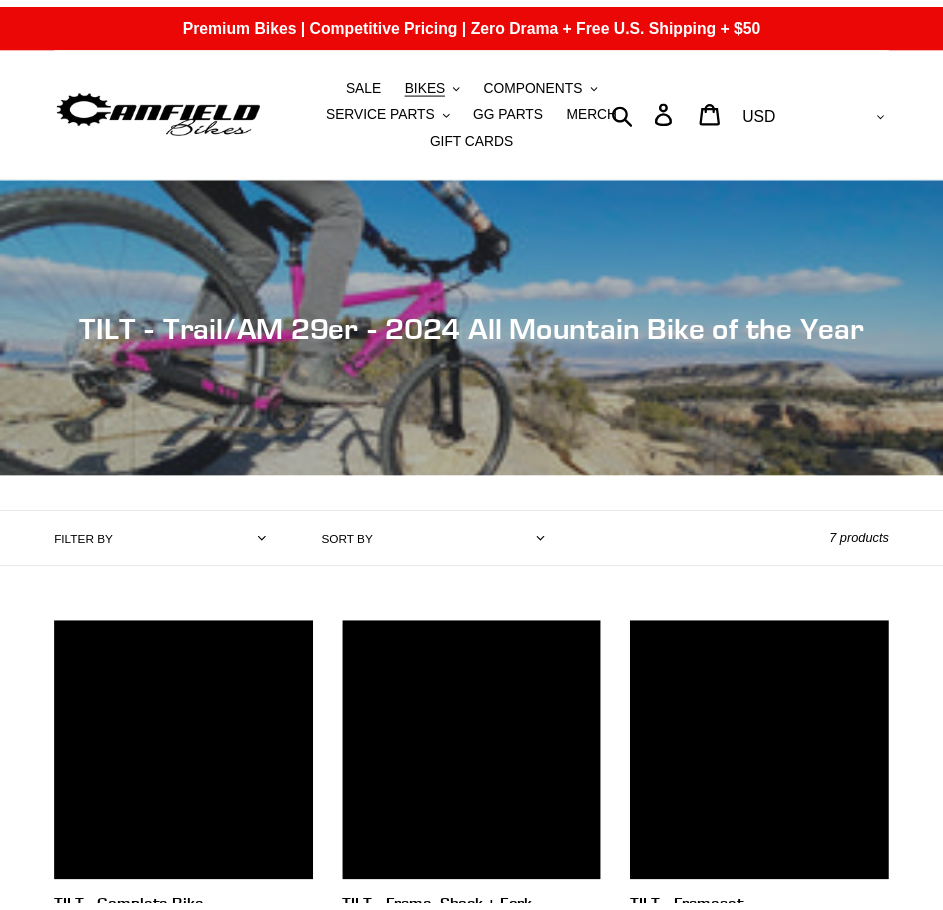 scroll, scrollTop: 0, scrollLeft: 0, axis: both 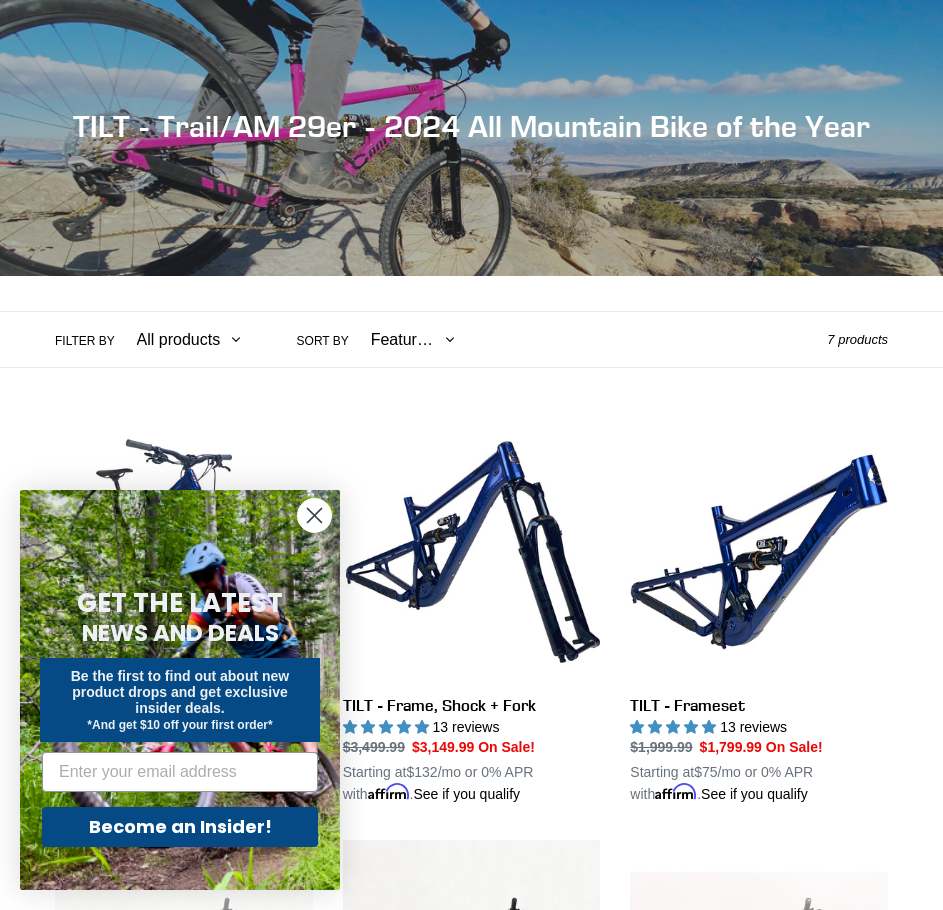 click 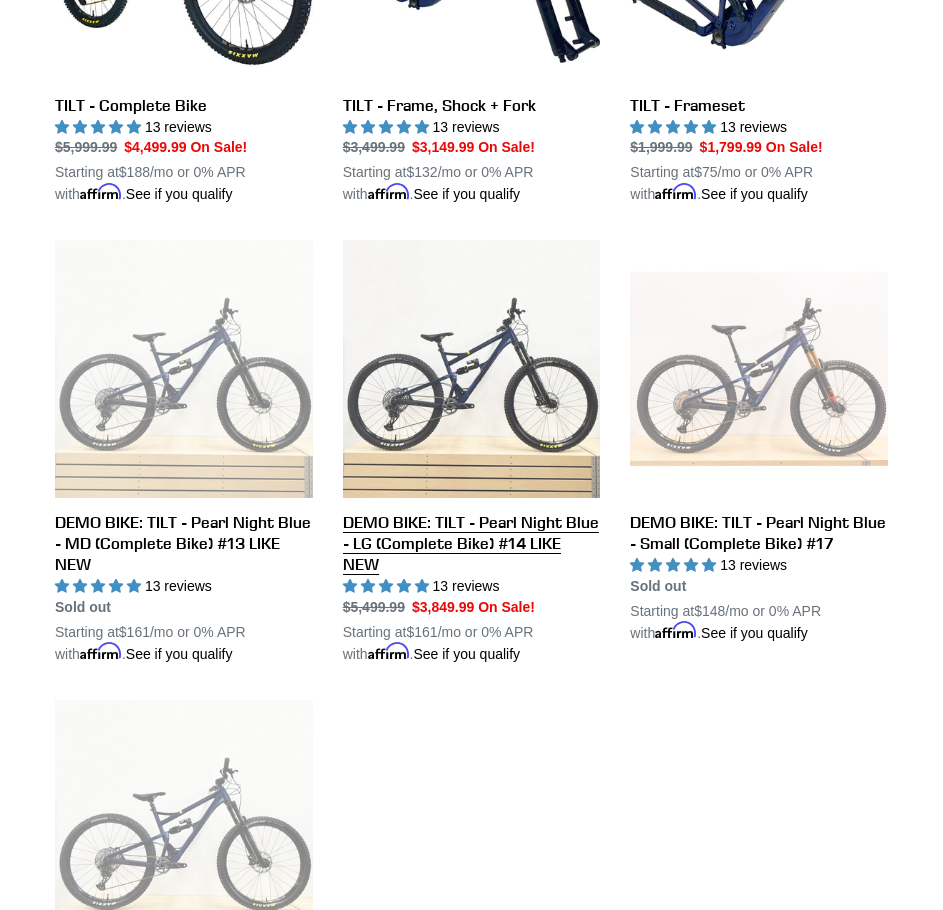 scroll, scrollTop: 400, scrollLeft: 0, axis: vertical 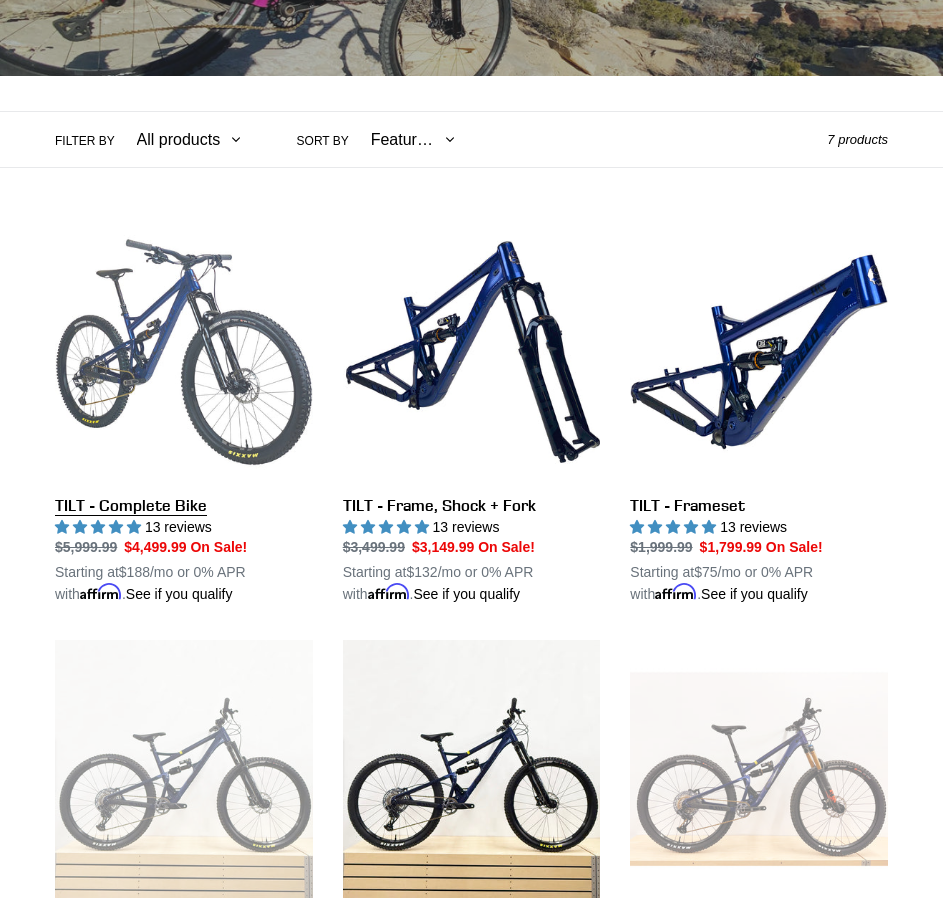 click on "TILT - Complete Bike" at bounding box center [184, 414] 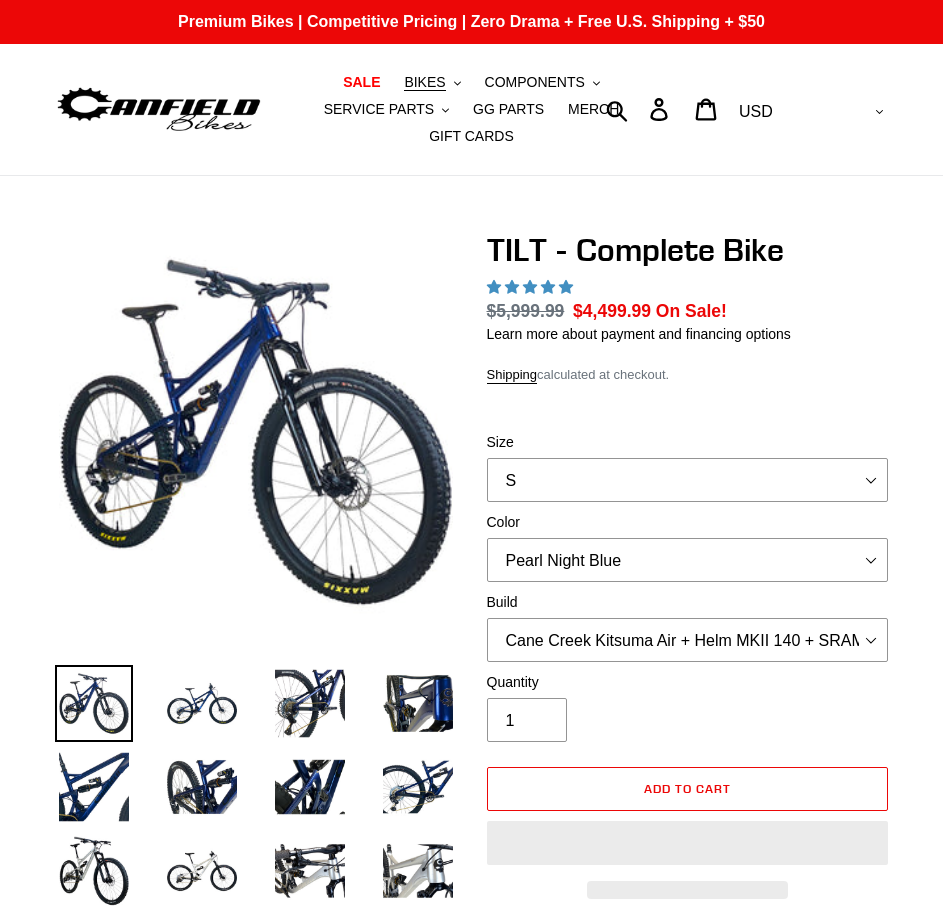 scroll, scrollTop: 0, scrollLeft: 0, axis: both 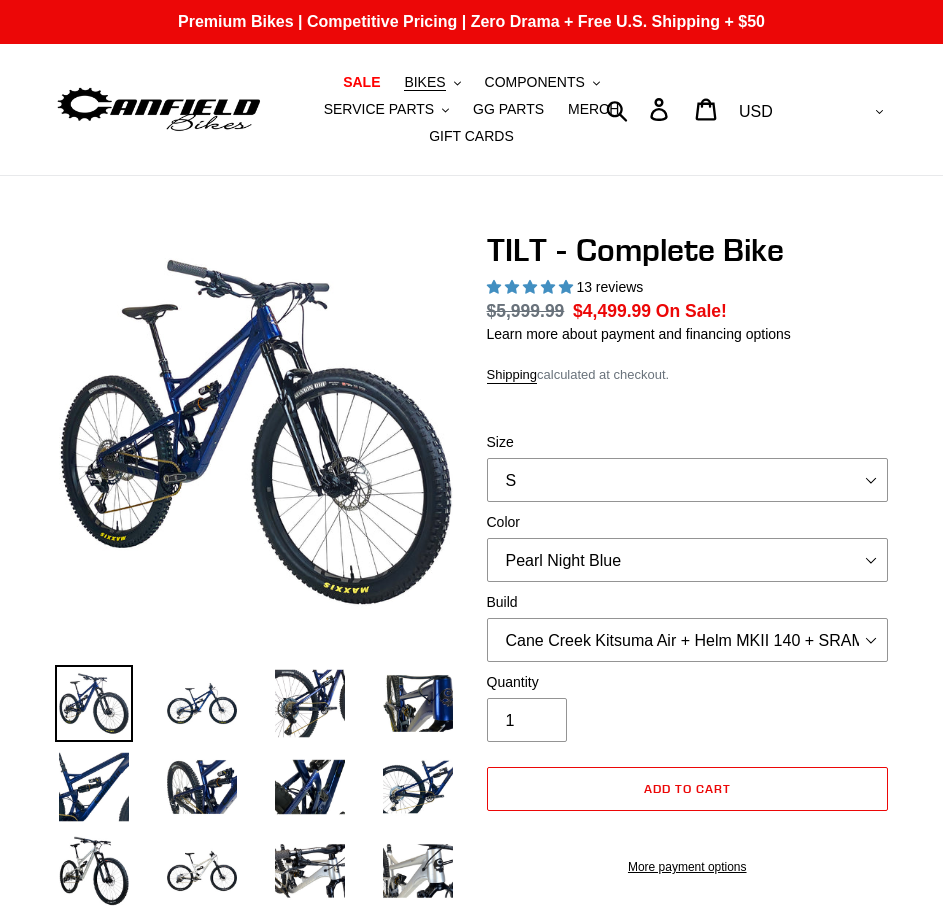 select on "highest-rating" 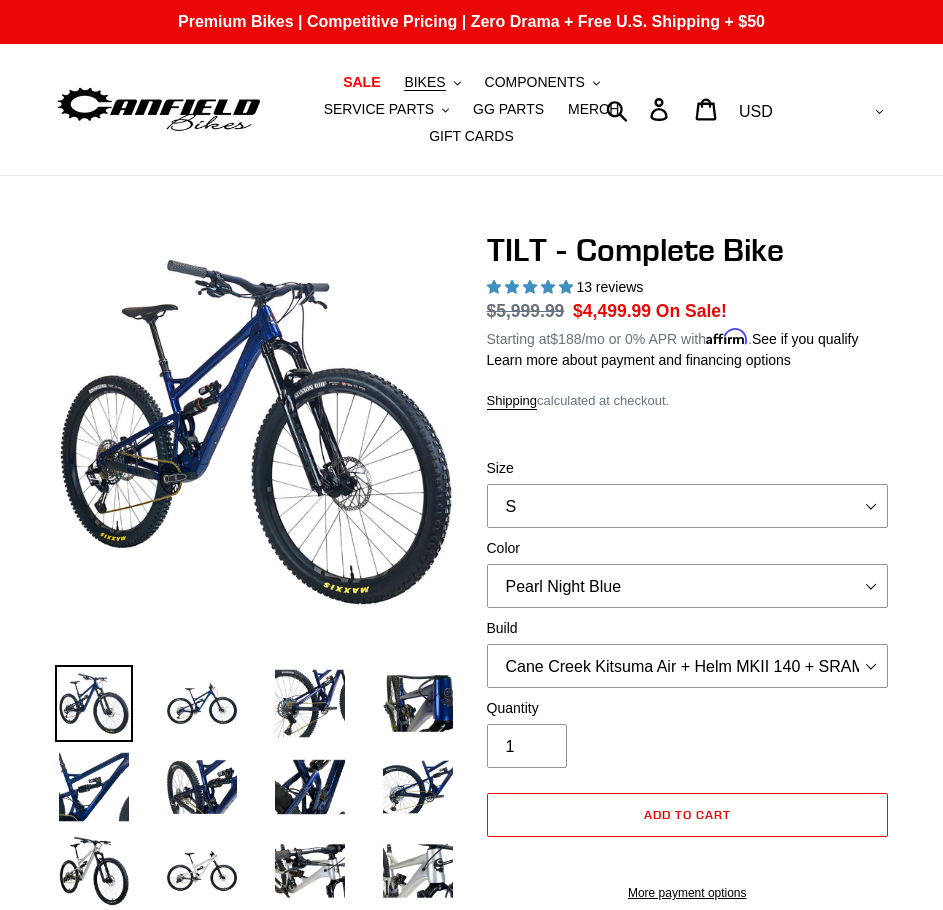 scroll, scrollTop: 0, scrollLeft: 0, axis: both 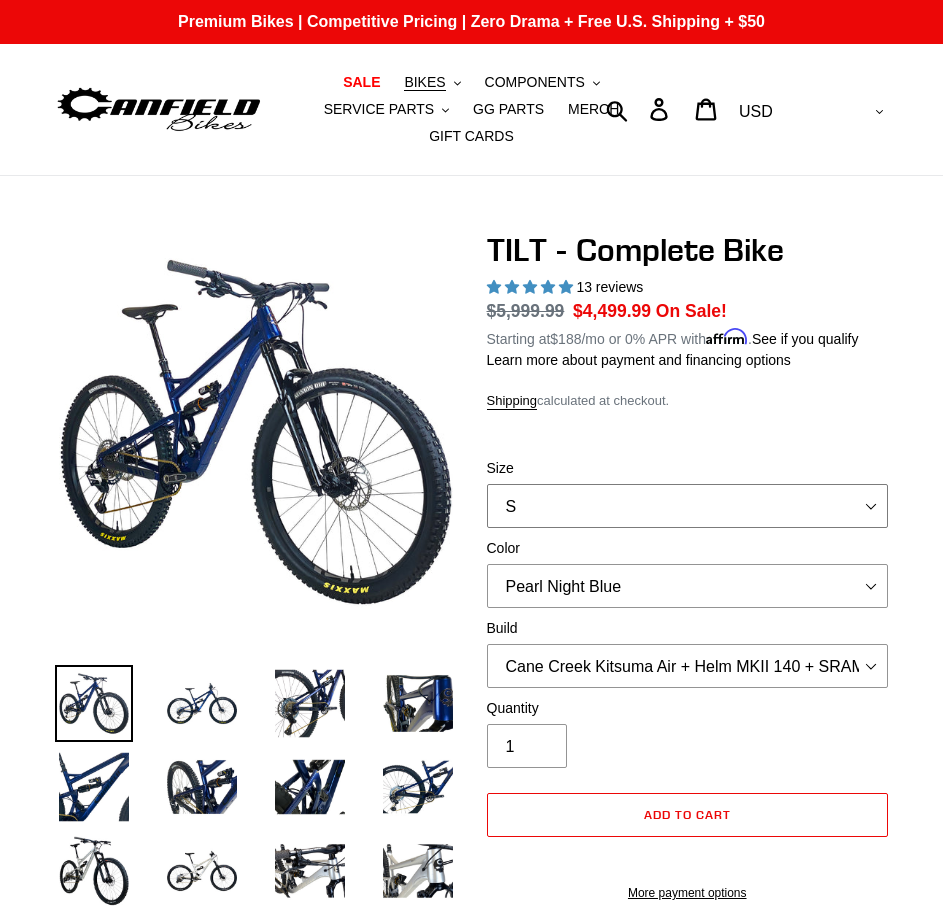 click on "S
M
L" at bounding box center [688, 506] 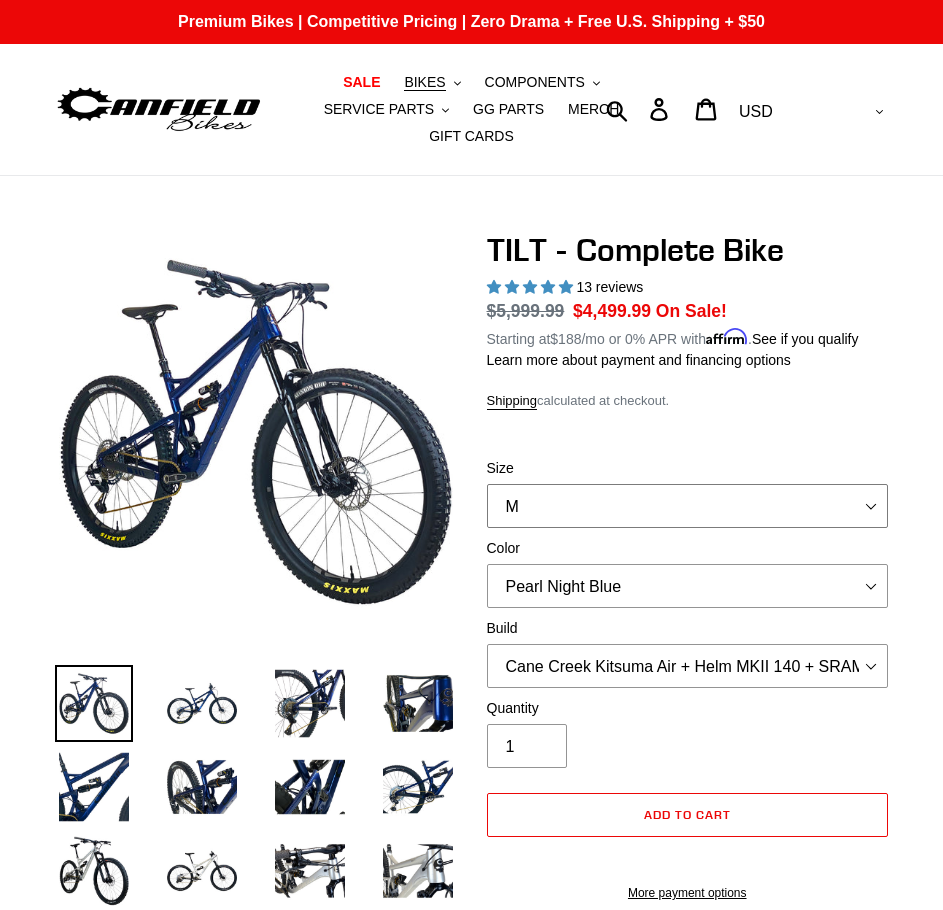 click on "S
M
L" at bounding box center (688, 506) 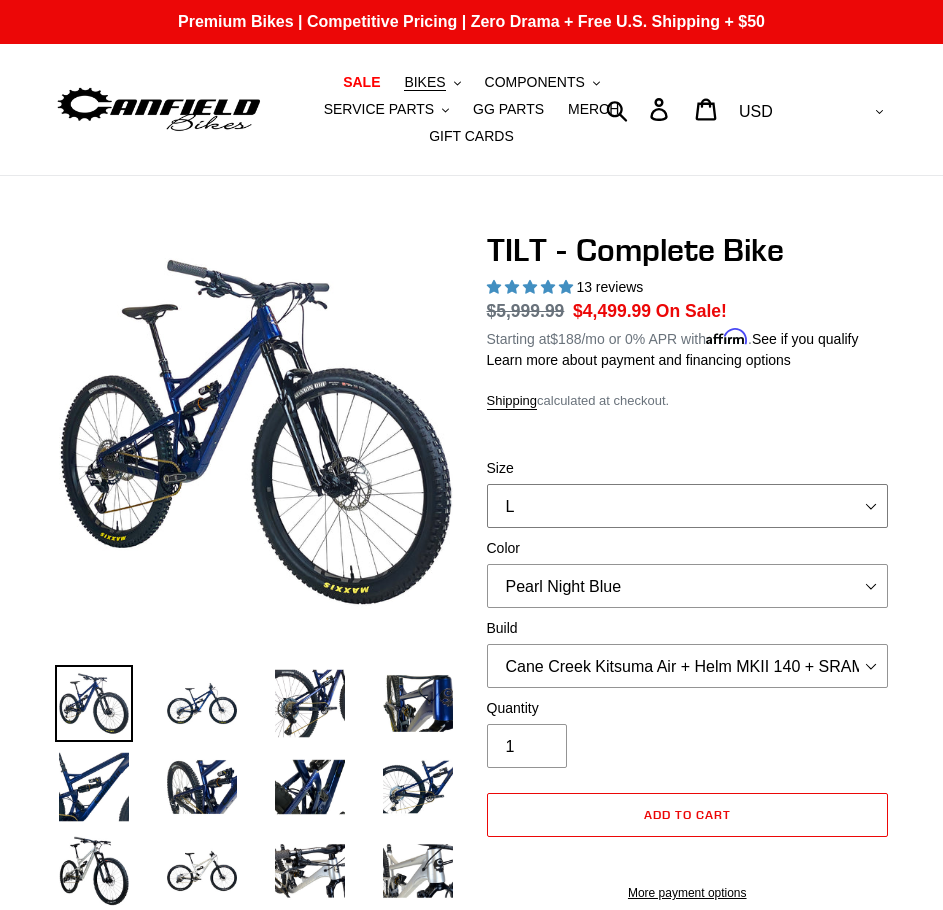 click on "S
M
L" at bounding box center [688, 506] 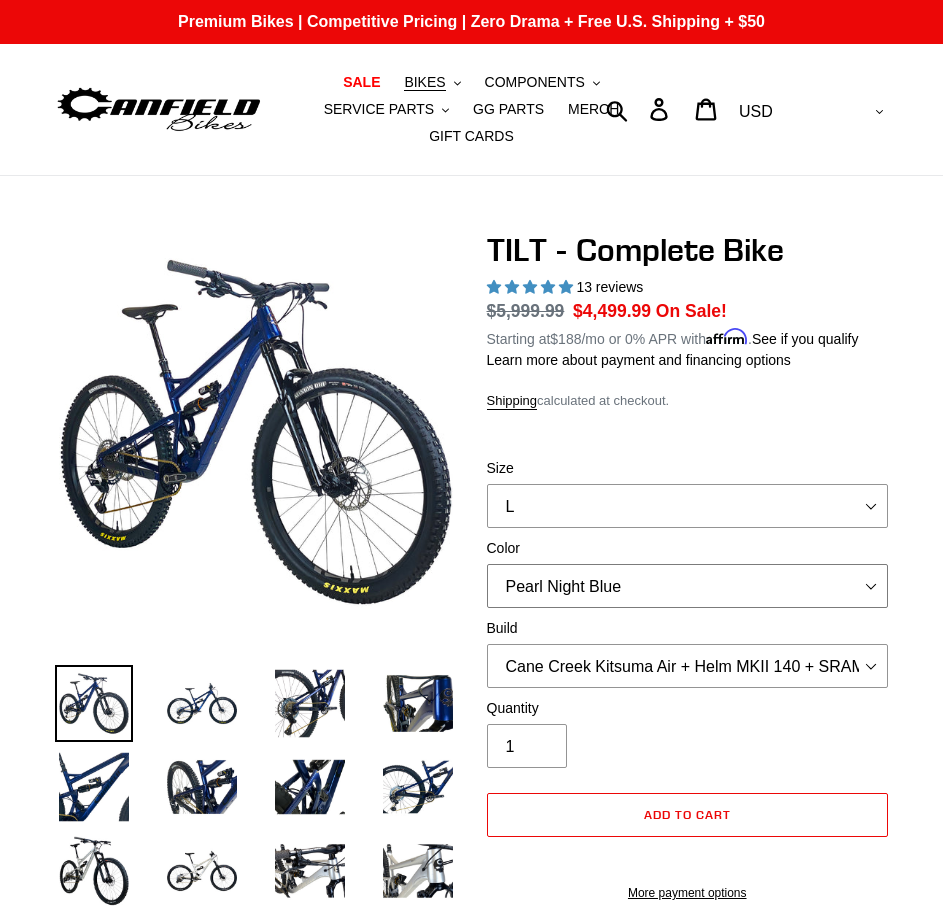 drag, startPoint x: 560, startPoint y: 562, endPoint x: 569, endPoint y: 570, distance: 12.0415945 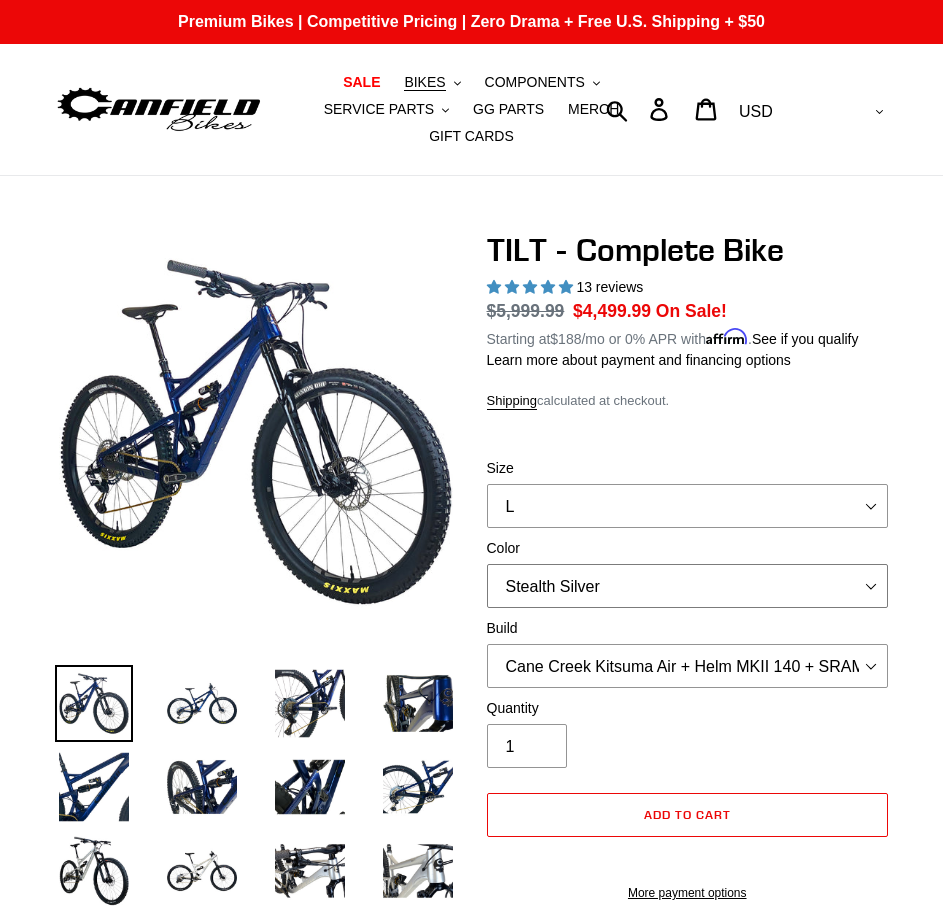 click on "Pearl Night Blue
Stealth Silver
Raw" at bounding box center [688, 586] 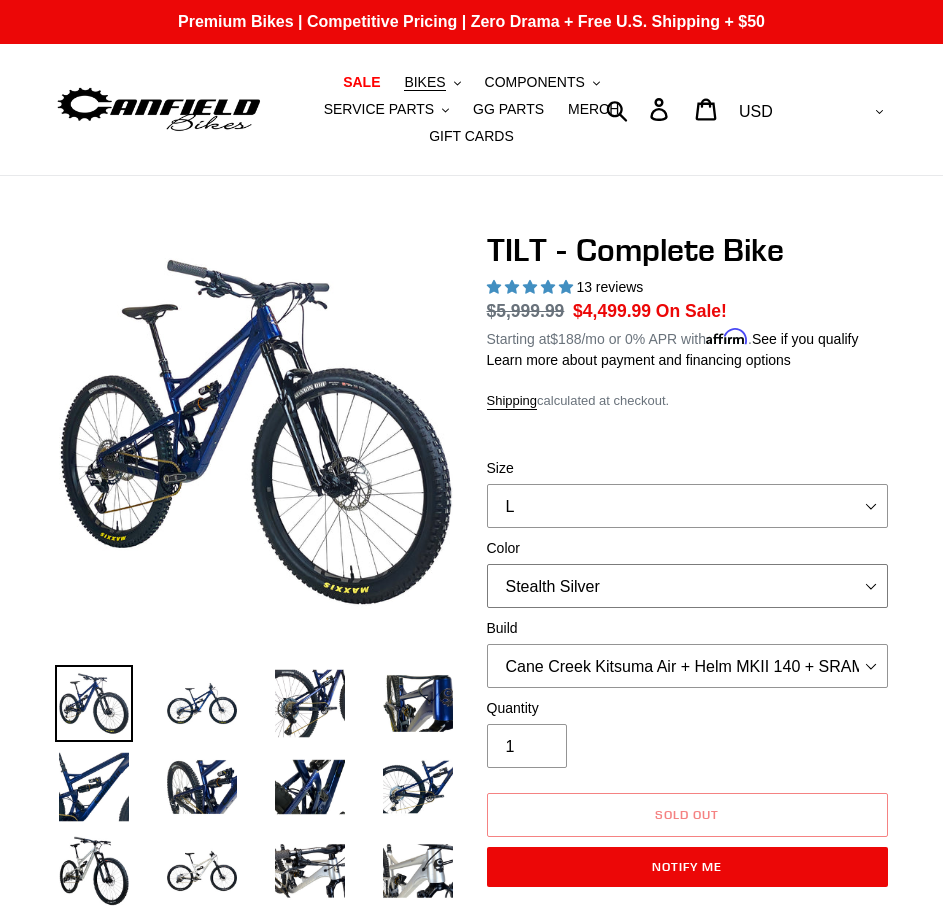 click on "Pearl Night Blue
Stealth Silver
Raw" at bounding box center (688, 586) 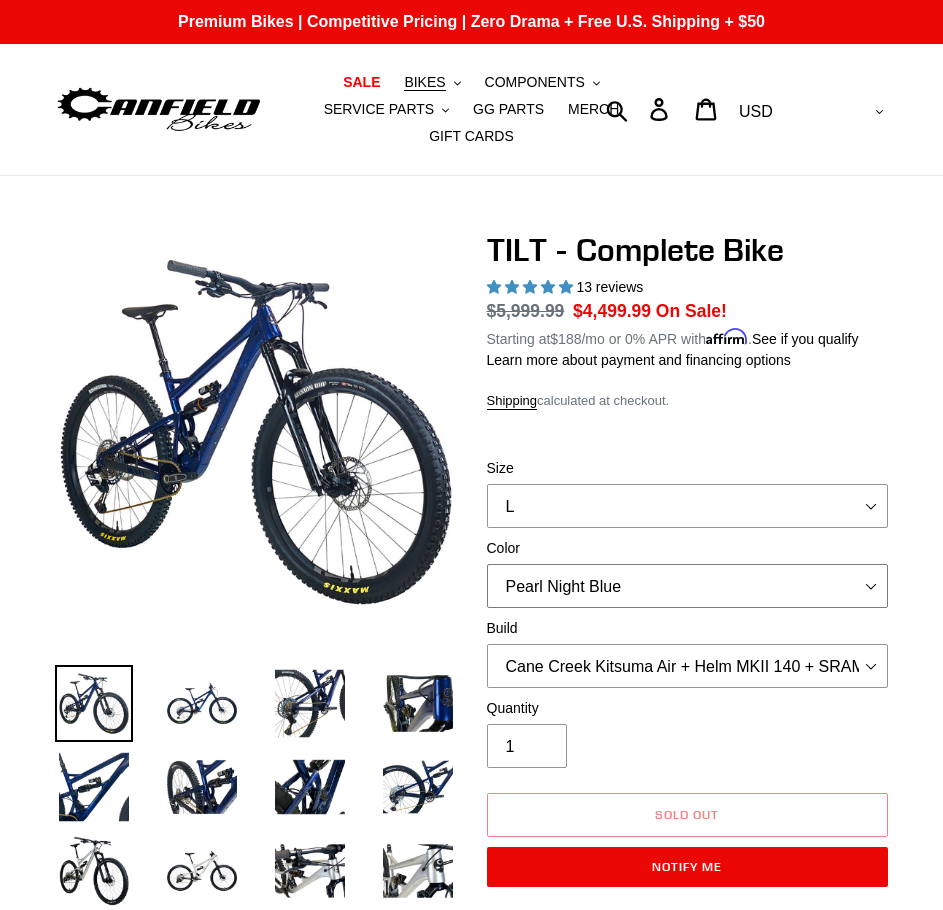 click on "Pearl Night Blue
Stealth Silver
Raw" at bounding box center [688, 586] 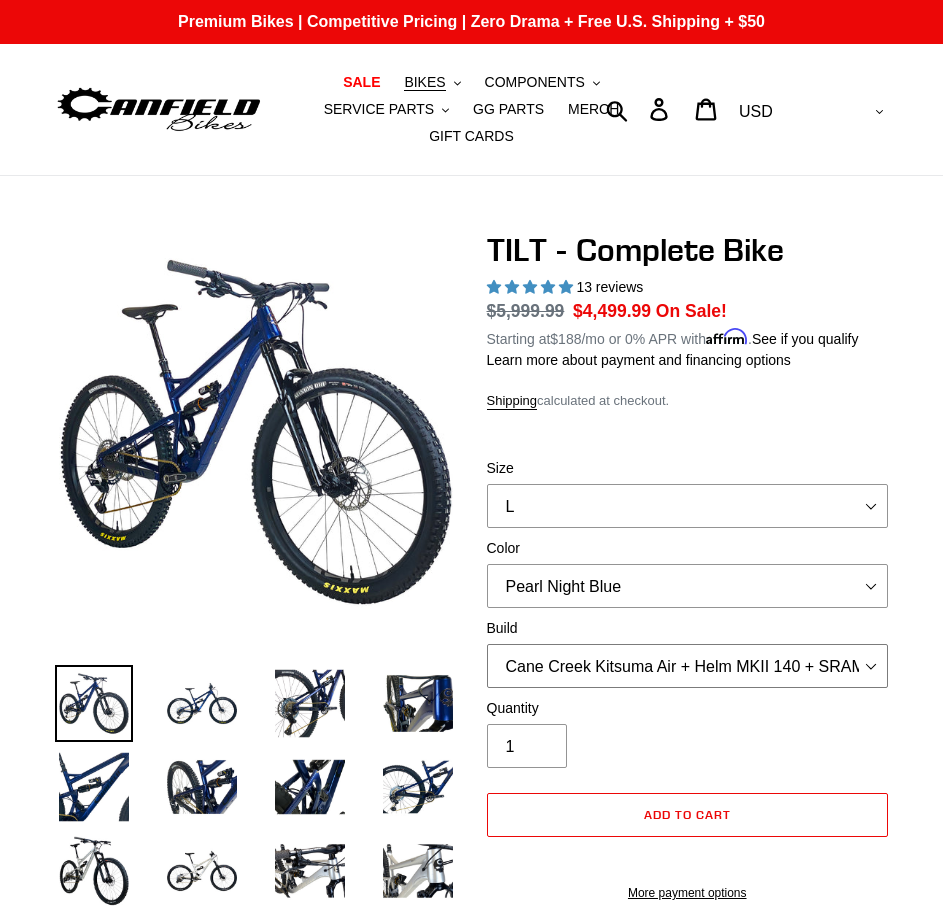 click on "Cane Creek Kitsuma Air + Helm MKII 140 + SRAM GX
Cane Creek Kitsuma Air + Helm MKII 140 + SRAM XO1
Cane Creek Kitsuma Air + Helm MKII 140 + Shimano XT
Fox Float X + 36 SL Factory Grip X 140 + SRAM GX
Fox Float X + 36 SL Factory Grip X 140 + SRAM XO
Fox Float X + 36 SL Factory Grip X 140 + Shimano XT
RockShox SD ULT + Pike ULT 140 + SRAM GX
RockShox SD ULT + Pike ULT 140 + SRAM XO
RockShox SD ULT + Pike ULT 140 + Shimano XT" at bounding box center (688, 666) 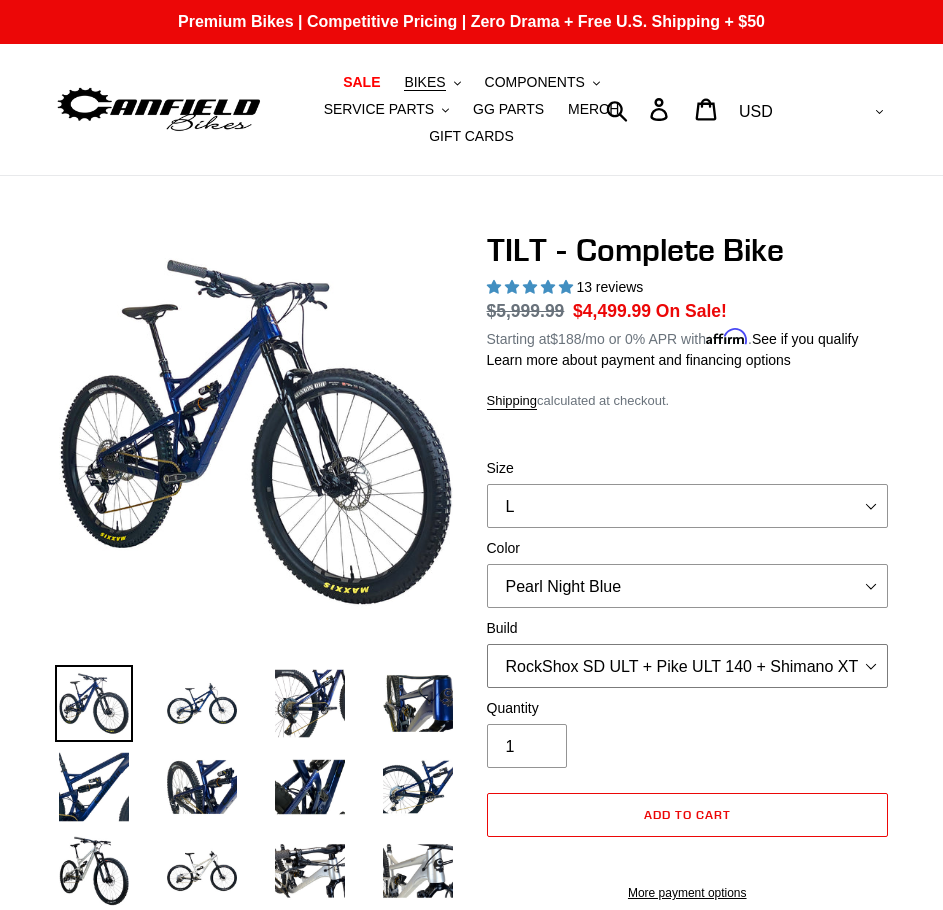 click on "Cane Creek Kitsuma Air + Helm MKII 140 + SRAM GX
Cane Creek Kitsuma Air + Helm MKII 140 + SRAM XO1
Cane Creek Kitsuma Air + Helm MKII 140 + Shimano XT
Fox Float X + 36 SL Factory Grip X 140 + SRAM GX
Fox Float X + 36 SL Factory Grip X 140 + SRAM XO
Fox Float X + 36 SL Factory Grip X 140 + Shimano XT
RockShox SD ULT + Pike ULT 140 + SRAM GX
RockShox SD ULT + Pike ULT 140 + SRAM XO
RockShox SD ULT + Pike ULT 140 + Shimano XT" at bounding box center [688, 666] 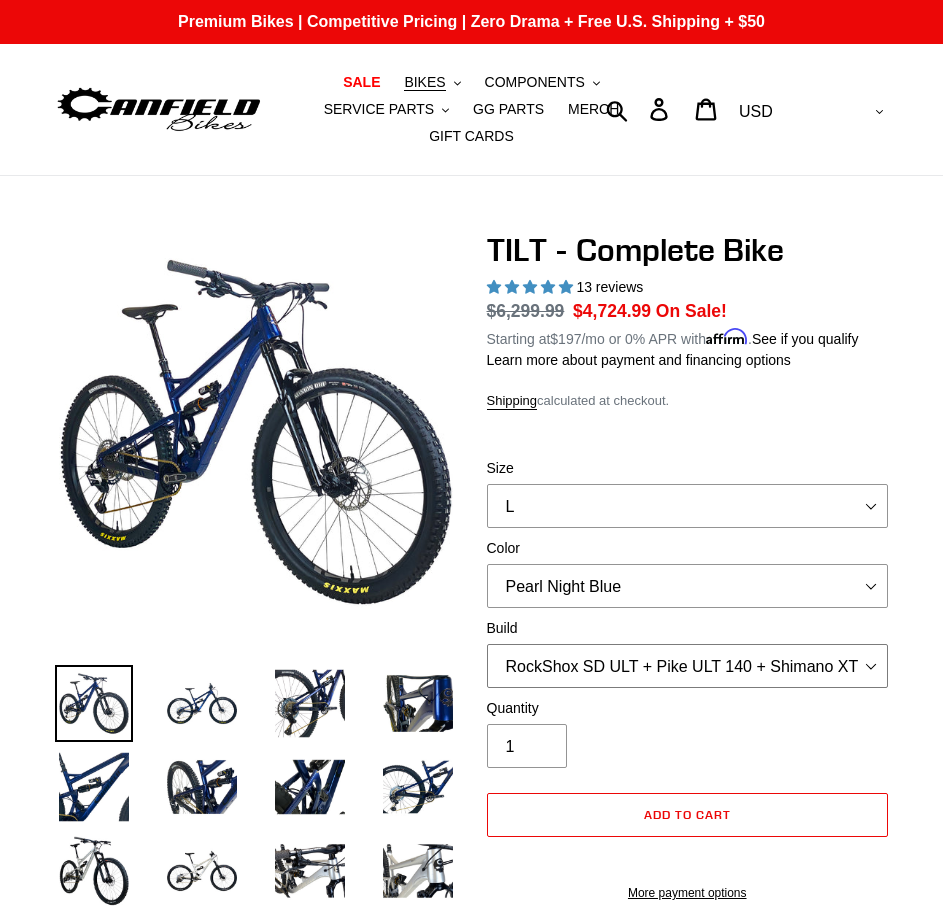 click on "Cane Creek Kitsuma Air + Helm MKII 140 + SRAM GX
Cane Creek Kitsuma Air + Helm MKII 140 + SRAM XO1
Cane Creek Kitsuma Air + Helm MKII 140 + Shimano XT
Fox Float X + 36 SL Factory Grip X 140 + SRAM GX
Fox Float X + 36 SL Factory Grip X 140 + SRAM XO
Fox Float X + 36 SL Factory Grip X 140 + Shimano XT
RockShox SD ULT + Pike ULT 140 + SRAM GX
RockShox SD ULT + Pike ULT 140 + SRAM XO
RockShox SD ULT + Pike ULT 140 + Shimano XT" at bounding box center (688, 666) 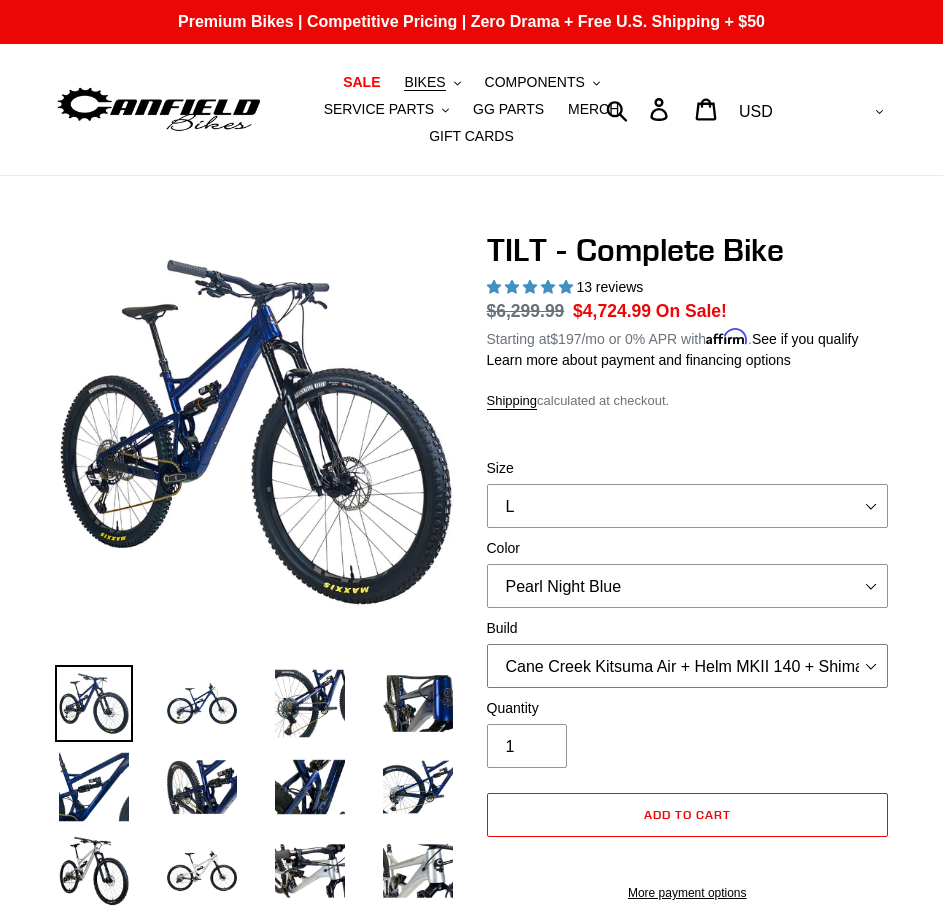 click on "Cane Creek Kitsuma Air + Helm MKII 140 + SRAM GX
Cane Creek Kitsuma Air + Helm MKII 140 + SRAM XO1
Cane Creek Kitsuma Air + Helm MKII 140 + Shimano XT
Fox Float X + 36 SL Factory Grip X 140 + SRAM GX
Fox Float X + 36 SL Factory Grip X 140 + SRAM XO
Fox Float X + 36 SL Factory Grip X 140 + Shimano XT
RockShox SD ULT + Pike ULT 140 + SRAM GX
RockShox SD ULT + Pike ULT 140 + SRAM XO
RockShox SD ULT + Pike ULT 140 + Shimano XT" at bounding box center [688, 666] 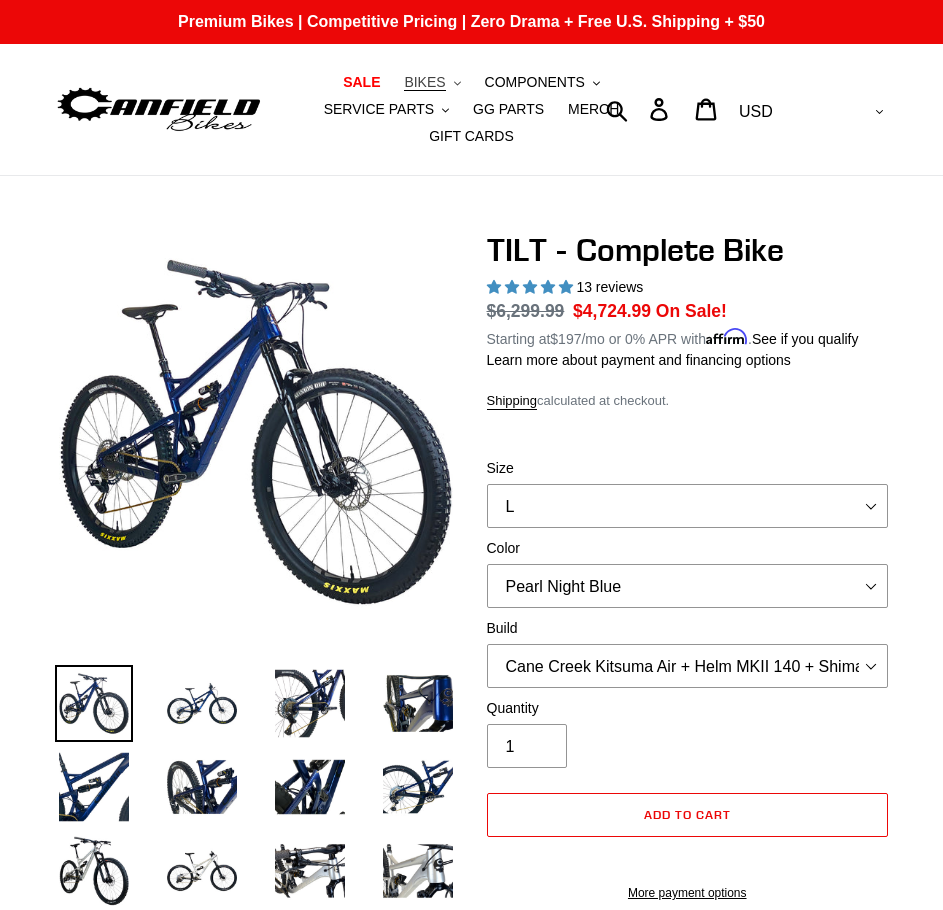 click on "BIKES" at bounding box center [424, 82] 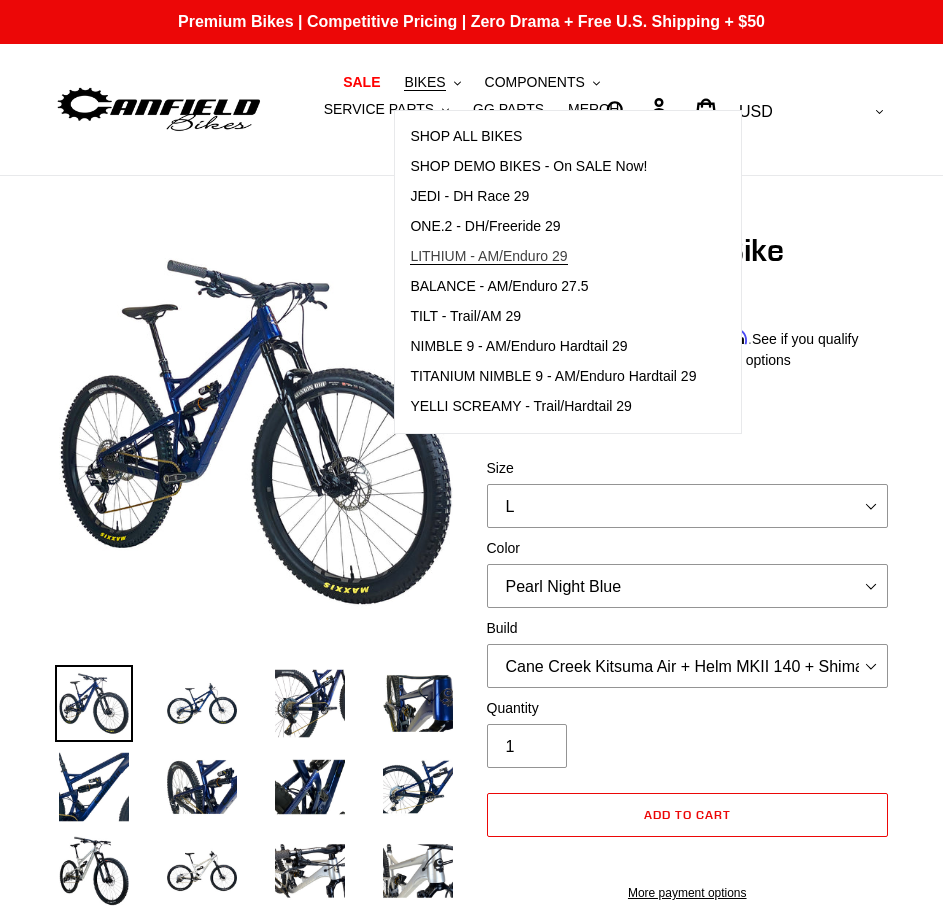 click on "LITHIUM - AM/Enduro 29" at bounding box center [488, 256] 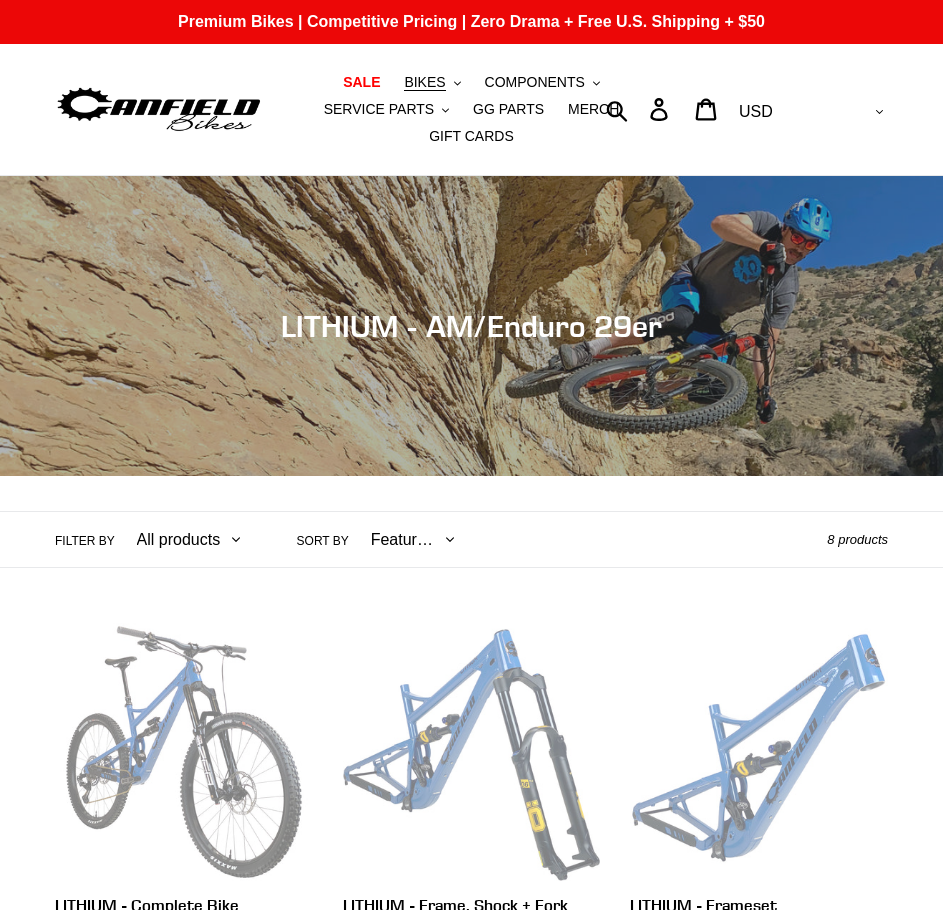 scroll, scrollTop: 0, scrollLeft: 0, axis: both 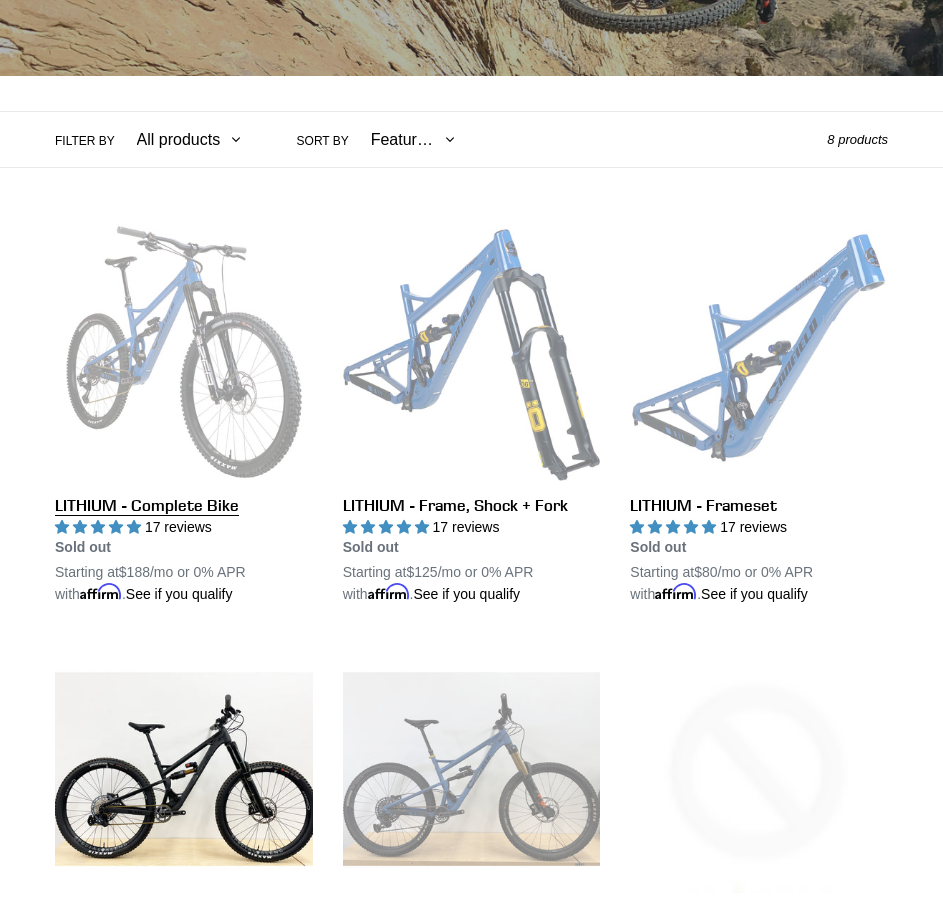 click on "LITHIUM - Complete Bike" at bounding box center [184, 414] 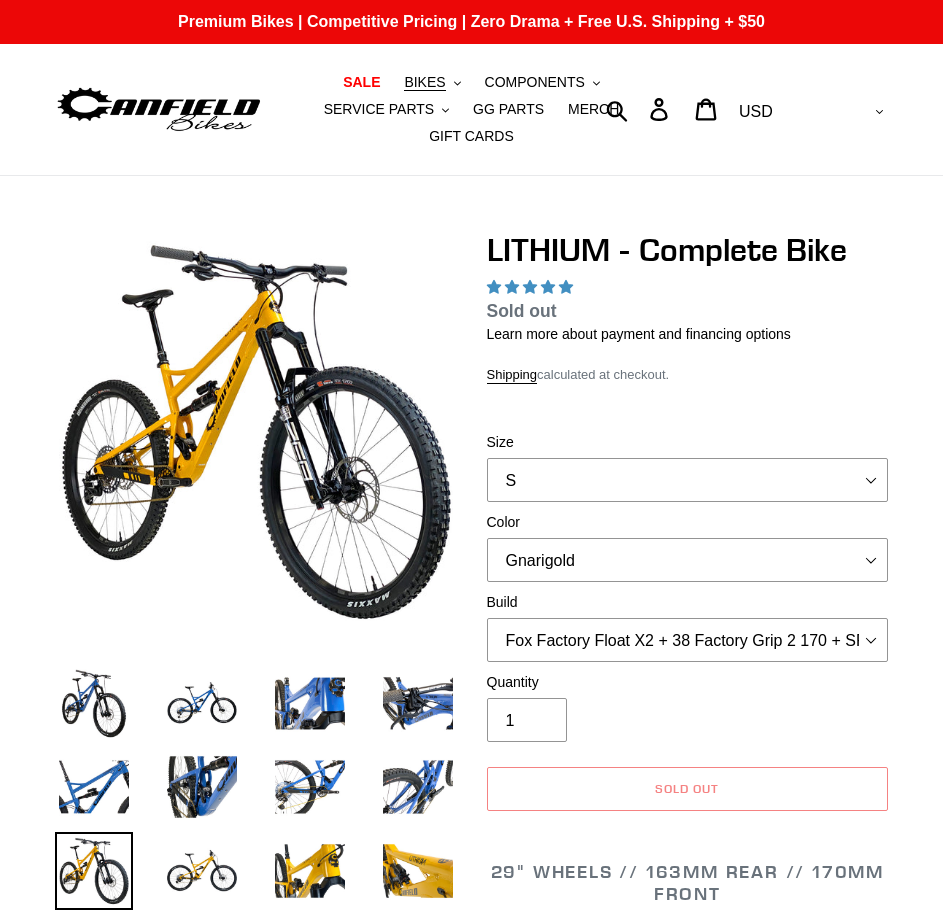 scroll, scrollTop: 0, scrollLeft: 0, axis: both 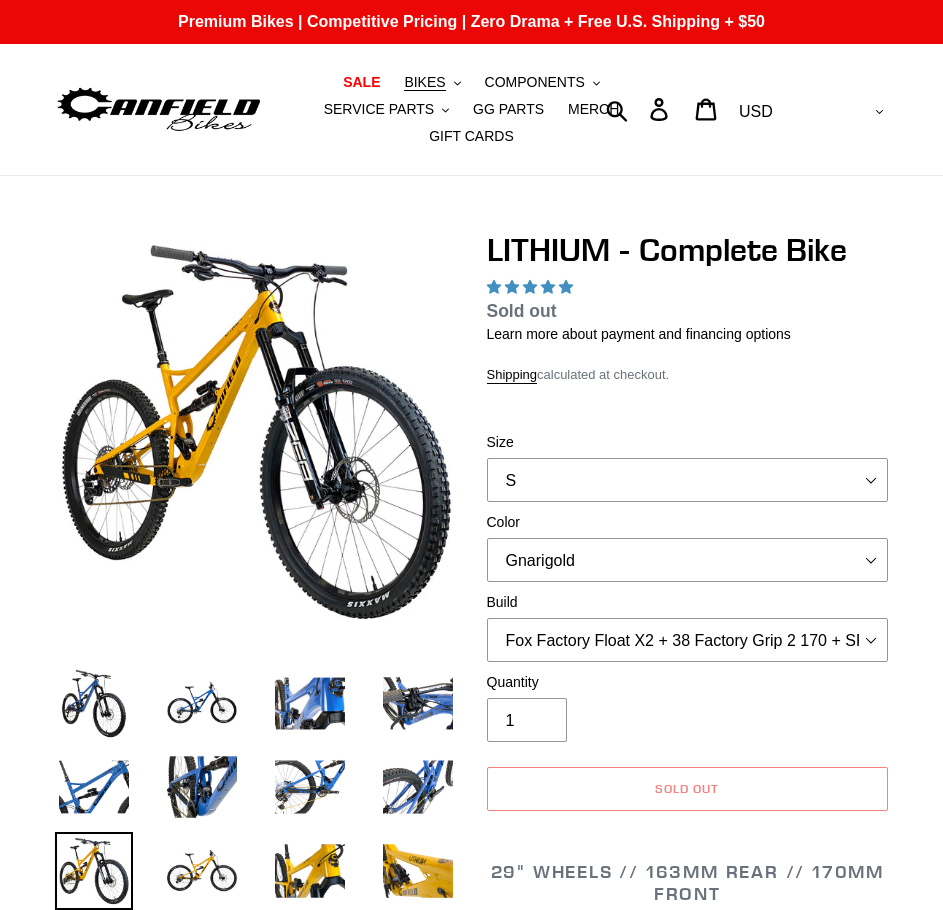 select on "highest-rating" 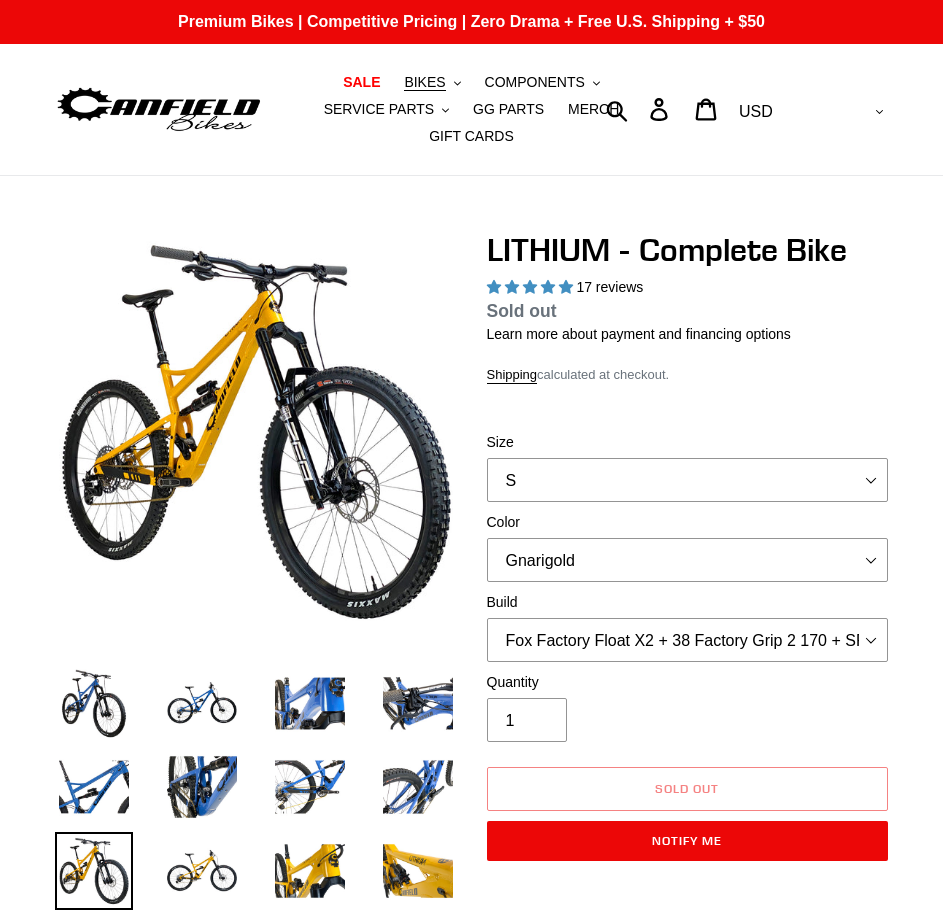 scroll, scrollTop: 7601, scrollLeft: 0, axis: vertical 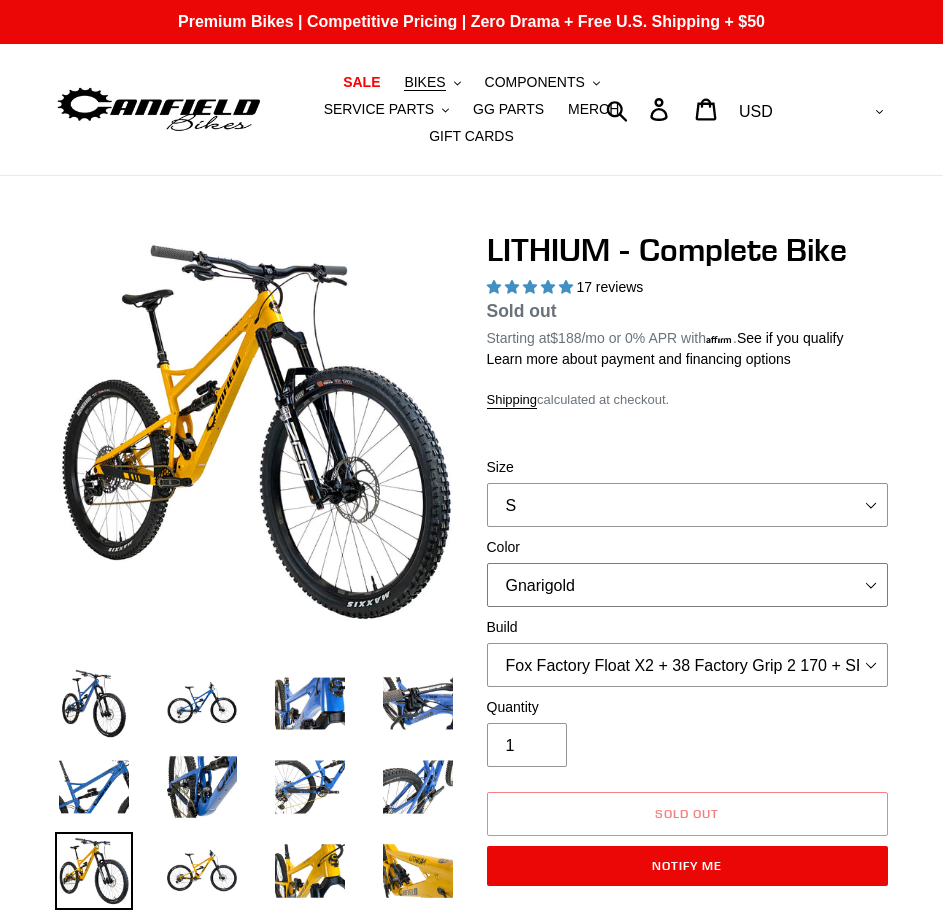 drag, startPoint x: 639, startPoint y: 538, endPoint x: 634, endPoint y: 547, distance: 10.29563 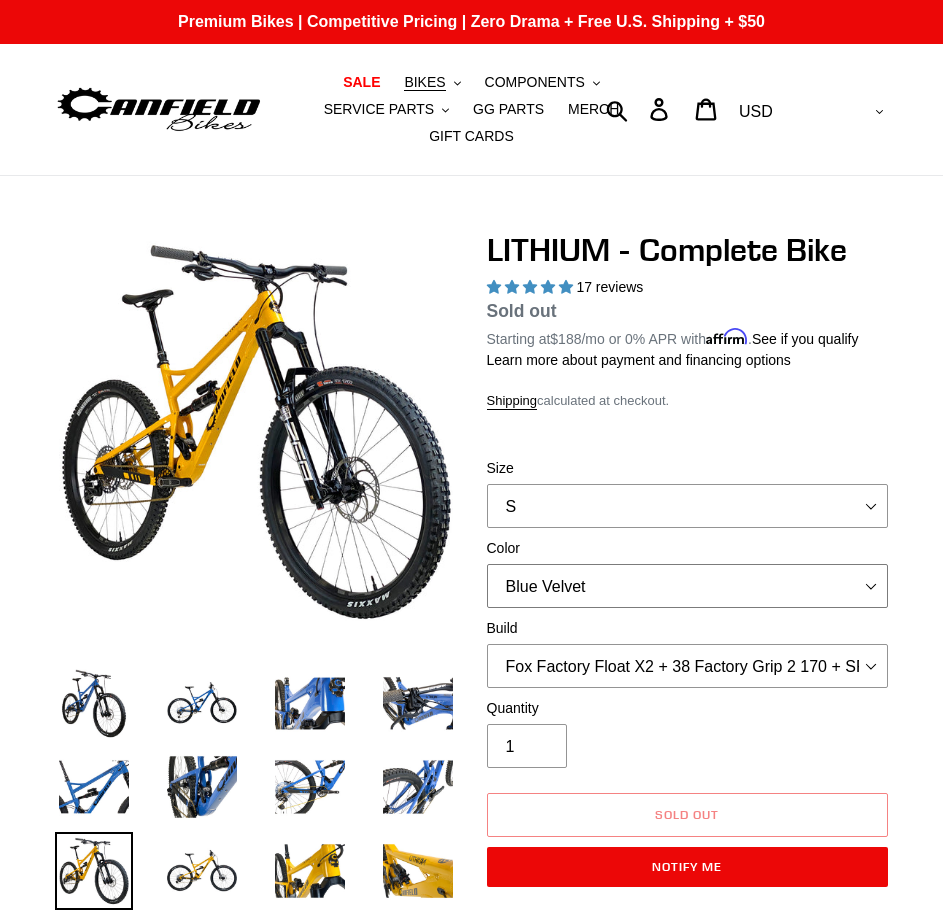 click on "Gnarigold
Blue Velvet
Stealth Black" at bounding box center [688, 586] 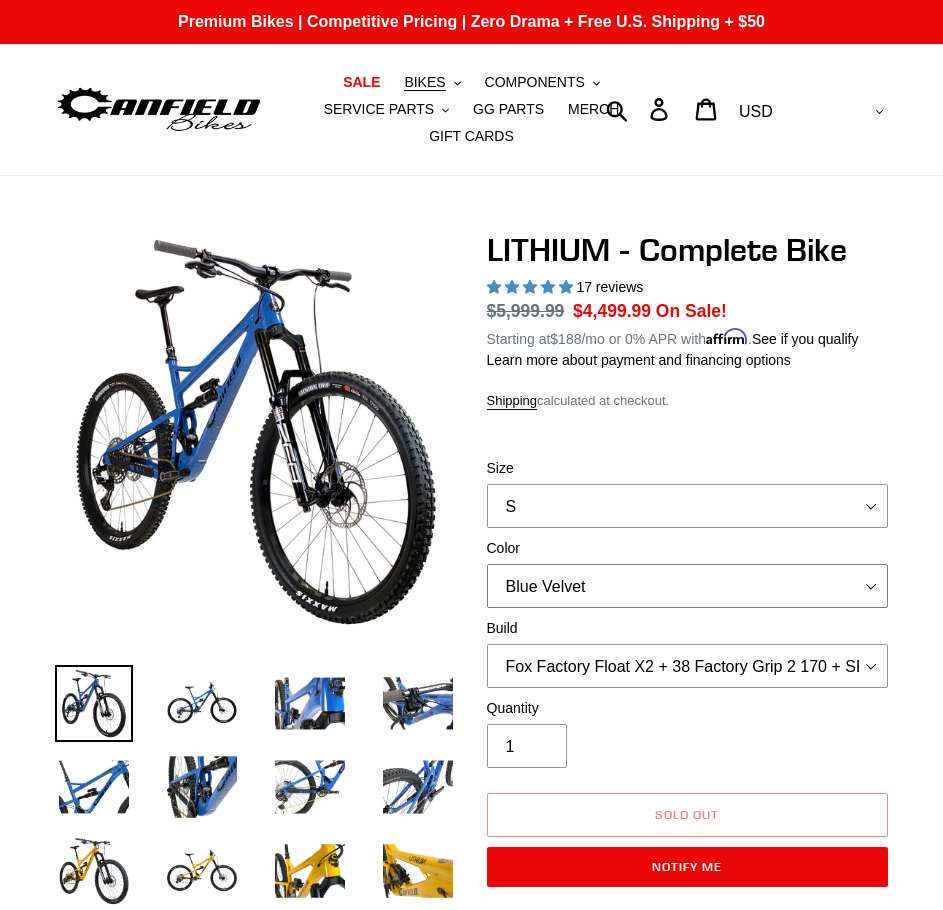 click on "Gnarigold
Blue Velvet
Stealth Black" at bounding box center [688, 586] 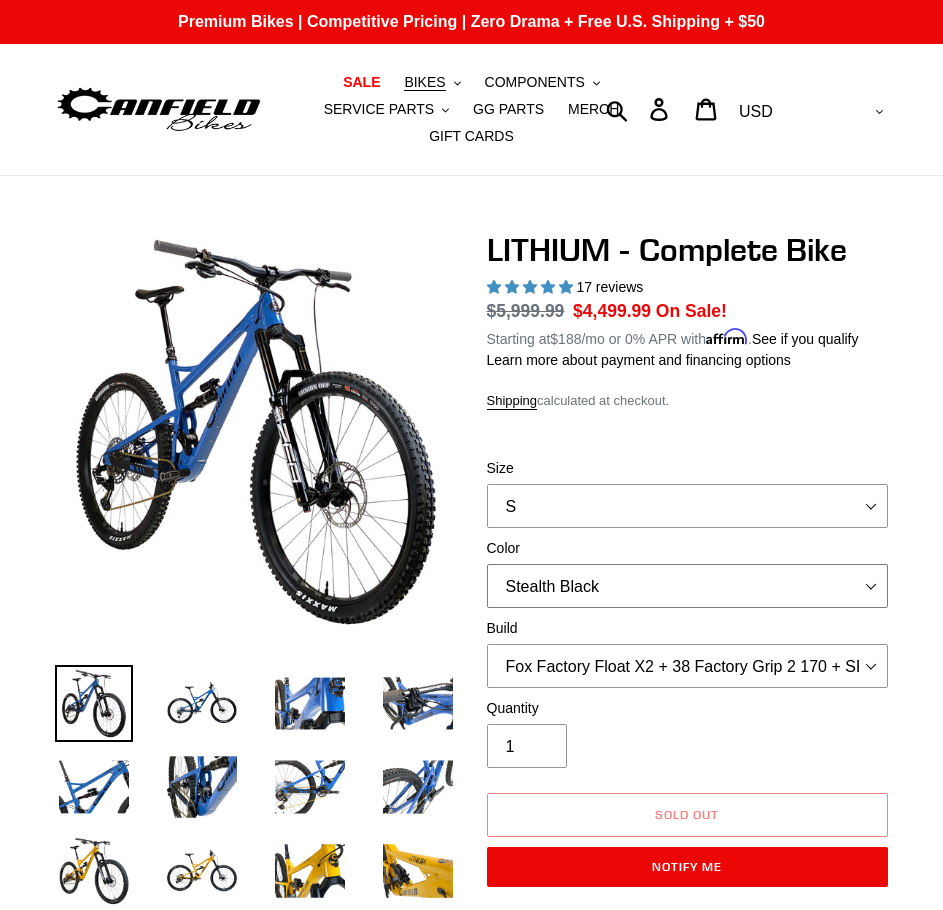 click on "Gnarigold
Blue Velvet
Stealth Black" at bounding box center [688, 586] 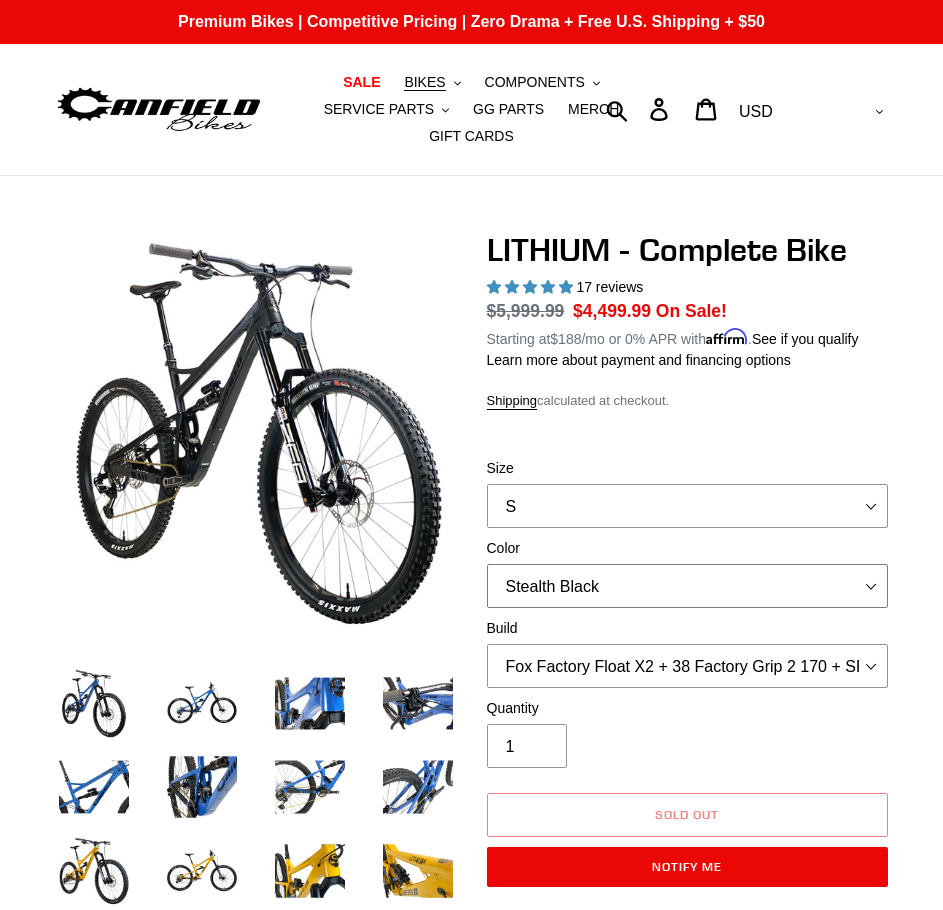 click on "Gnarigold
Blue Velvet
Stealth Black" at bounding box center (688, 586) 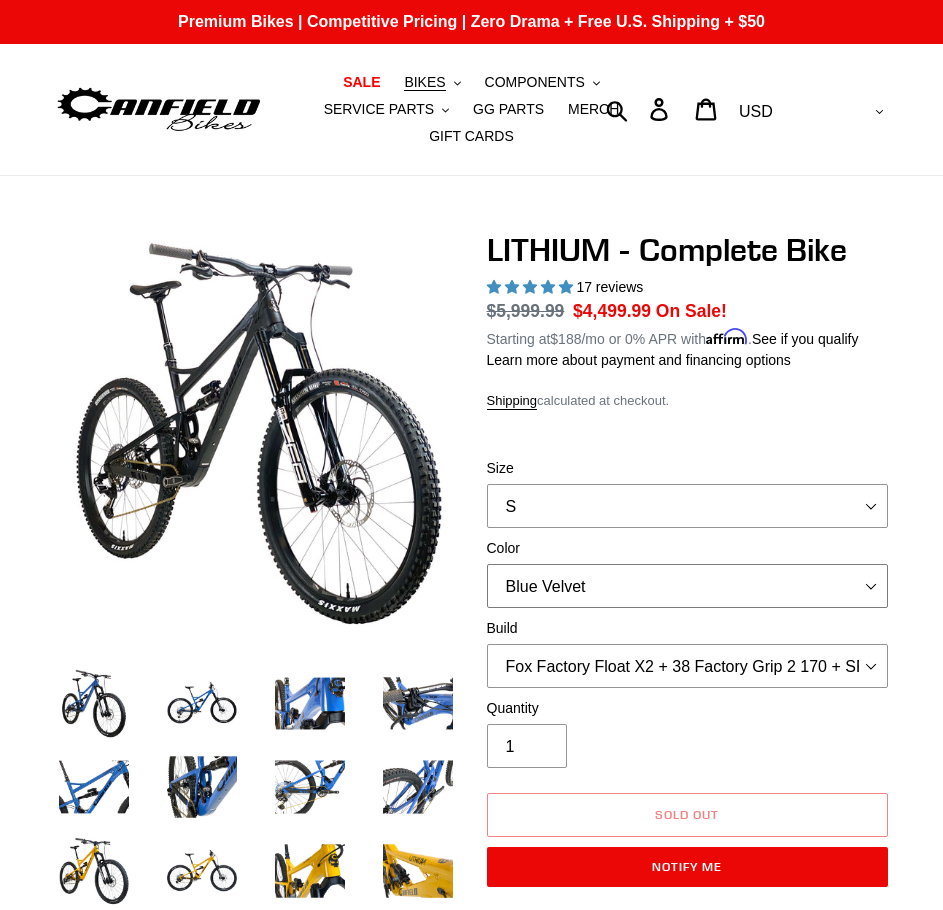 click on "Gnarigold
Blue Velvet
Stealth Black" at bounding box center (688, 586) 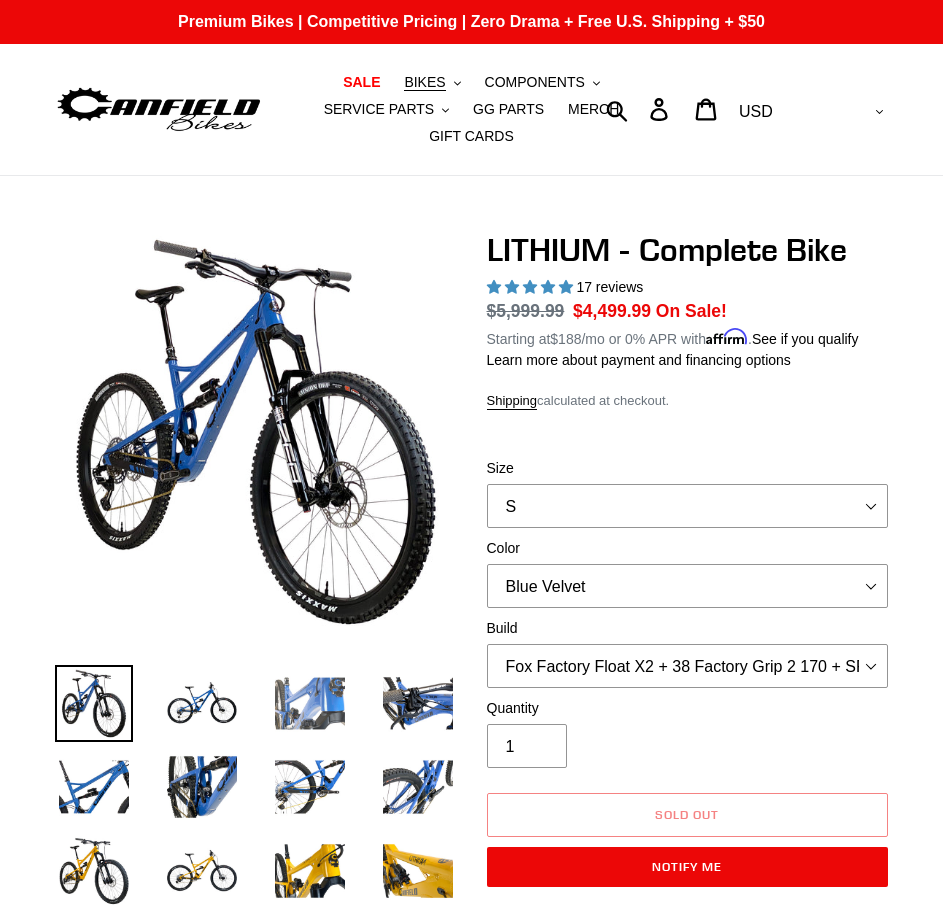 click at bounding box center [310, 704] 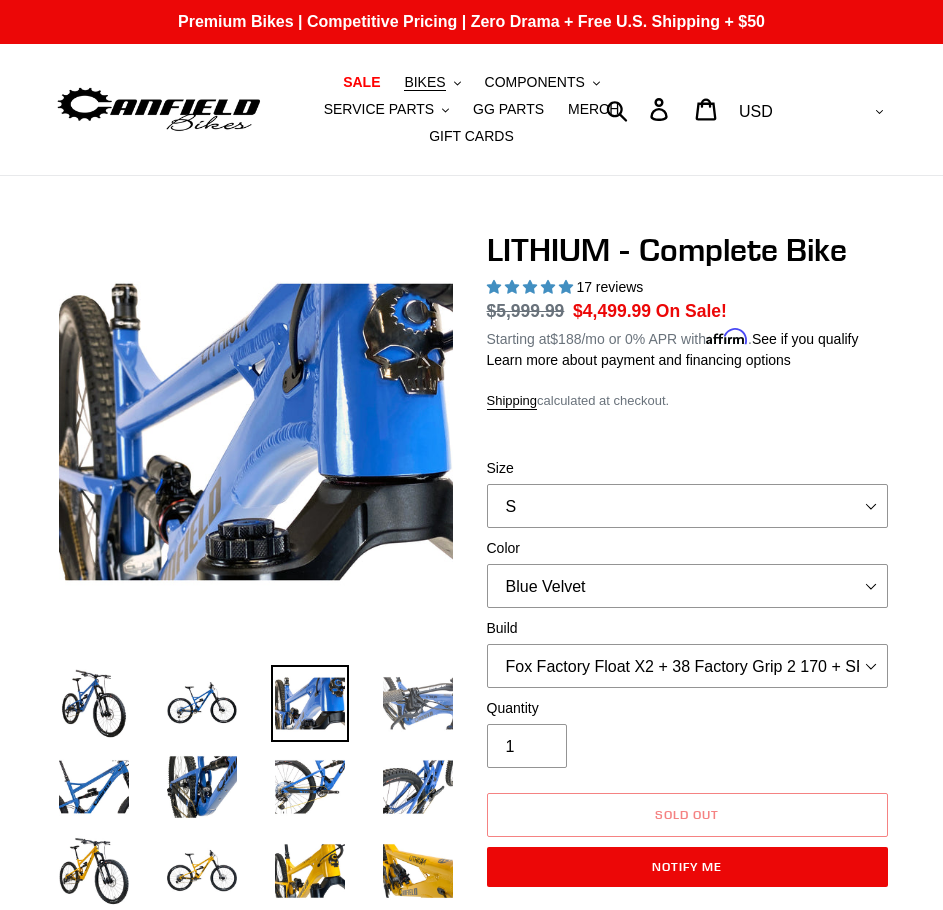 click at bounding box center (418, 704) 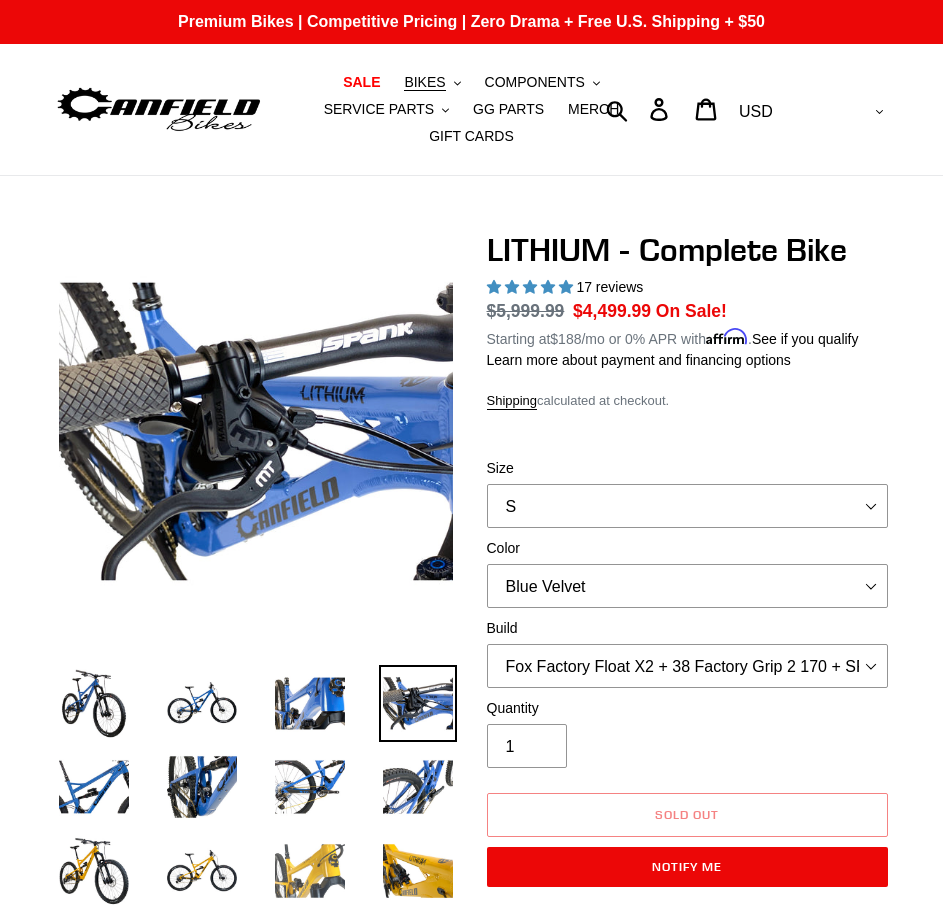 scroll, scrollTop: 100, scrollLeft: 0, axis: vertical 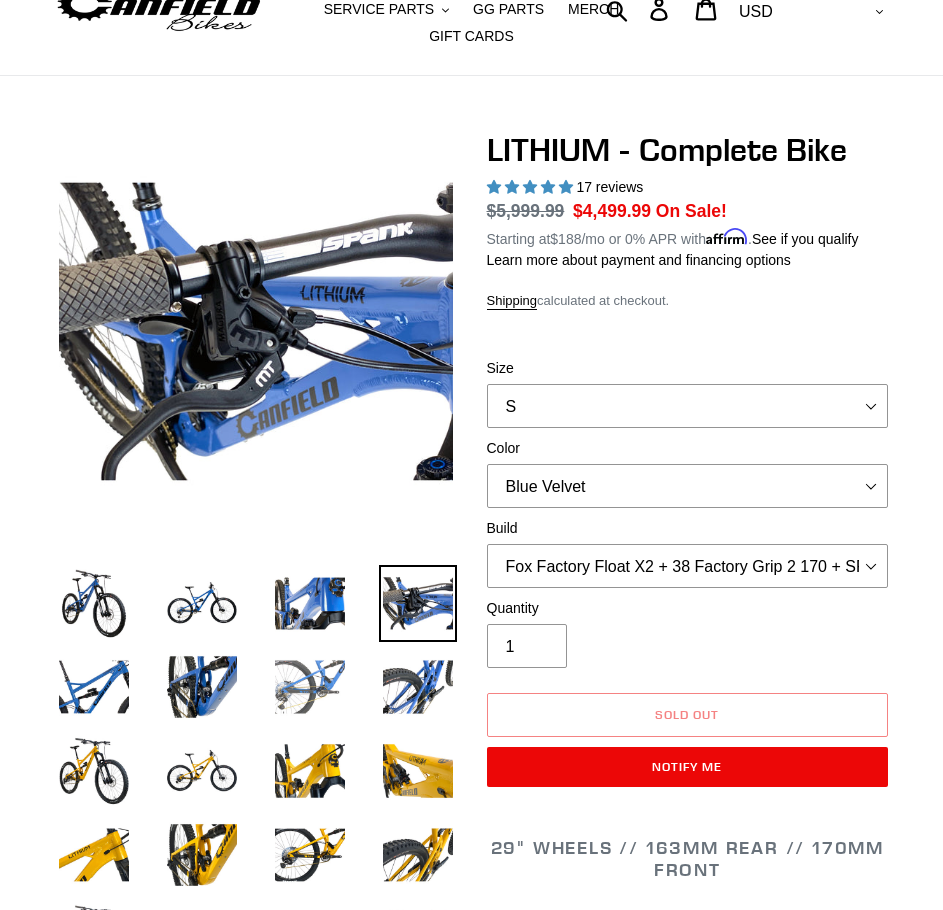 click at bounding box center [310, 687] 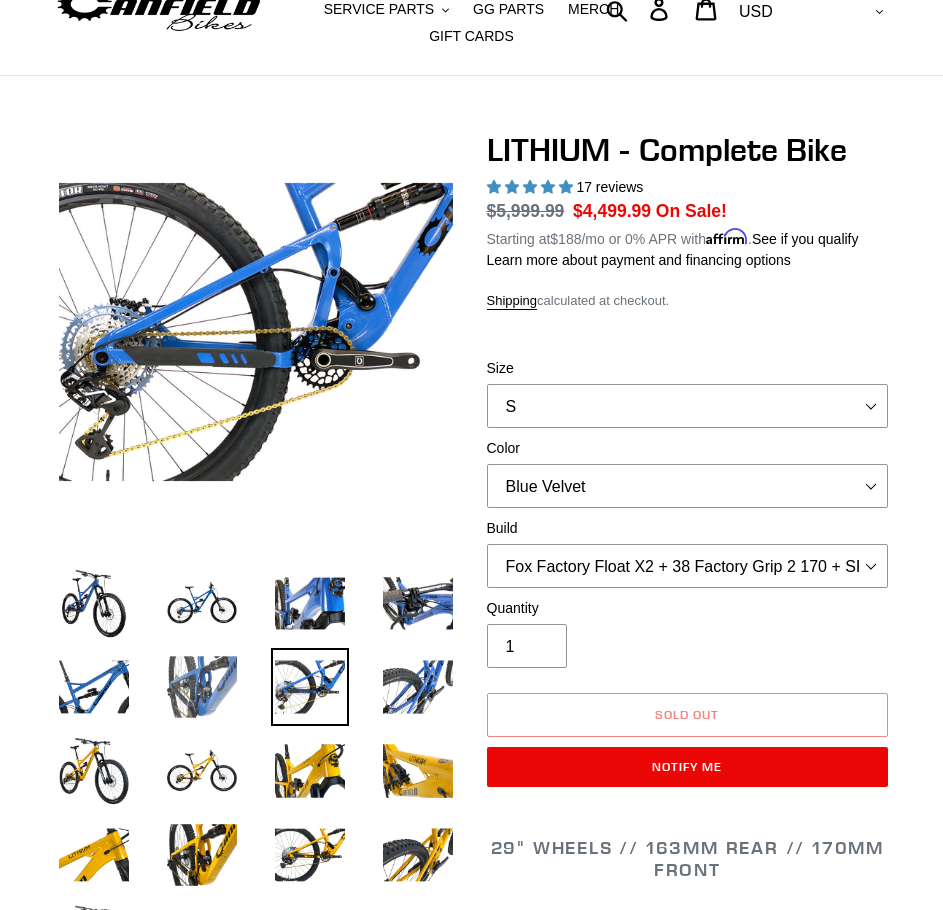click at bounding box center (202, 687) 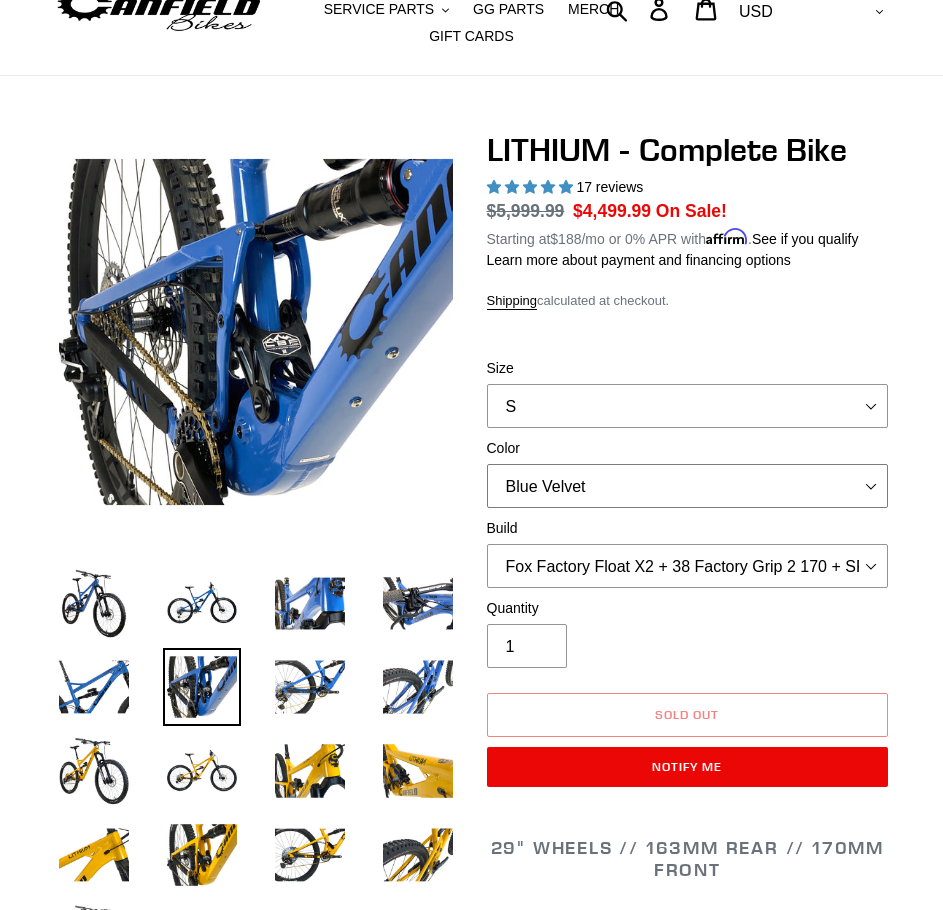 click on "Gnarigold
Blue Velvet
Stealth Black" at bounding box center [688, 486] 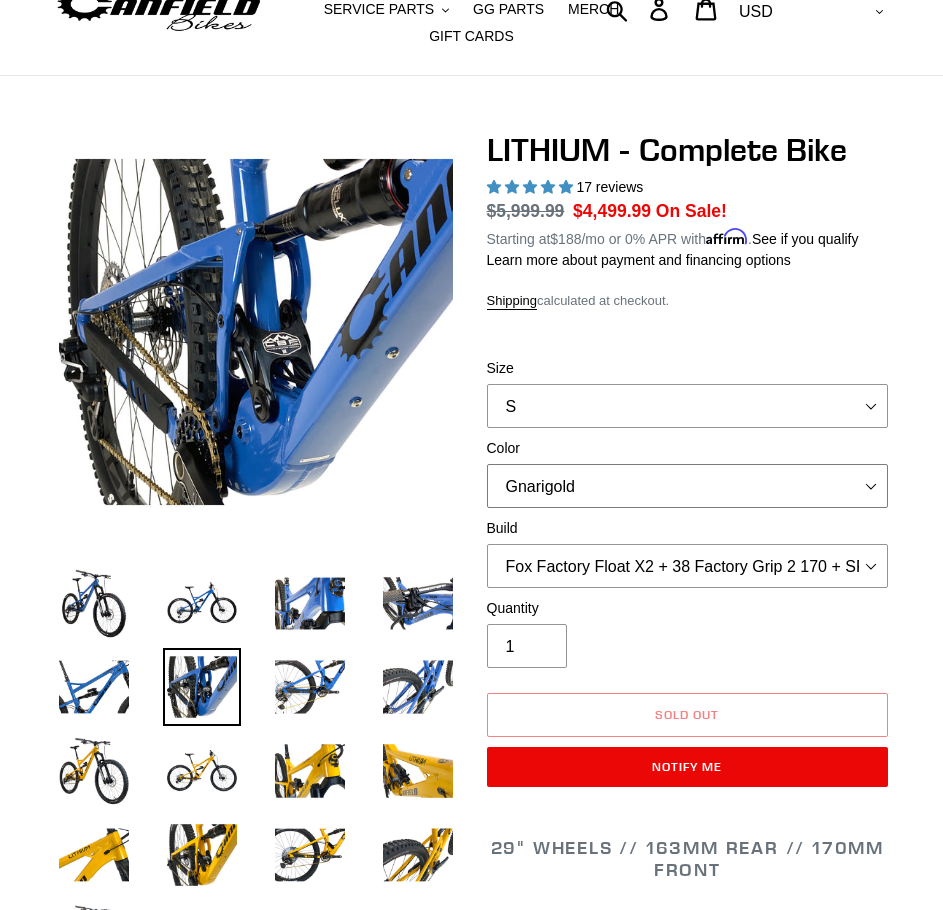 click on "Gnarigold
Blue Velvet
Stealth Black" at bounding box center (688, 486) 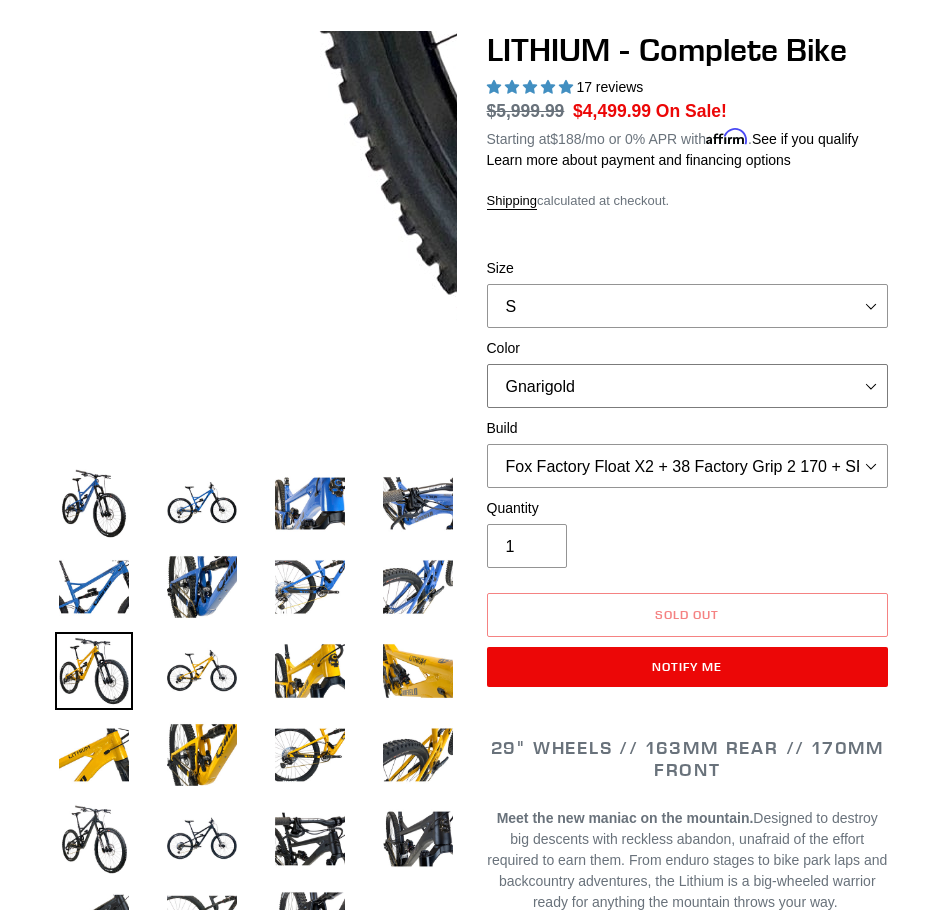 scroll, scrollTop: 0, scrollLeft: 0, axis: both 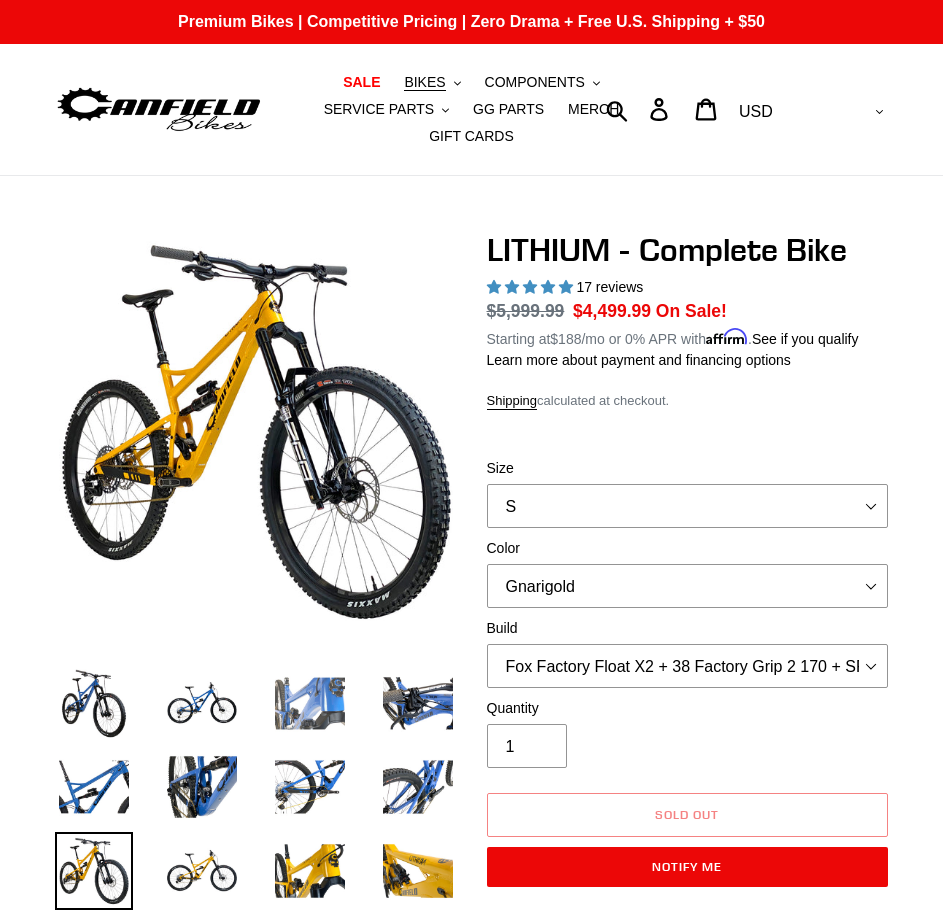 click at bounding box center (310, 704) 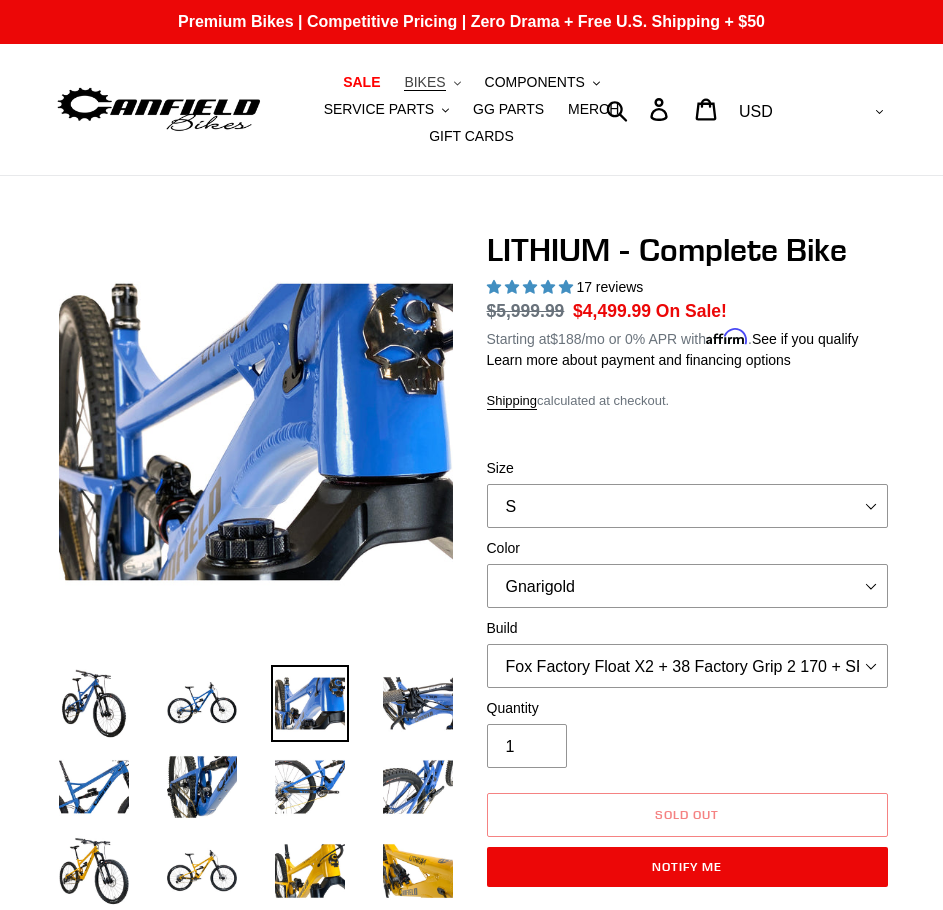 click on "BIKES" at bounding box center (424, 82) 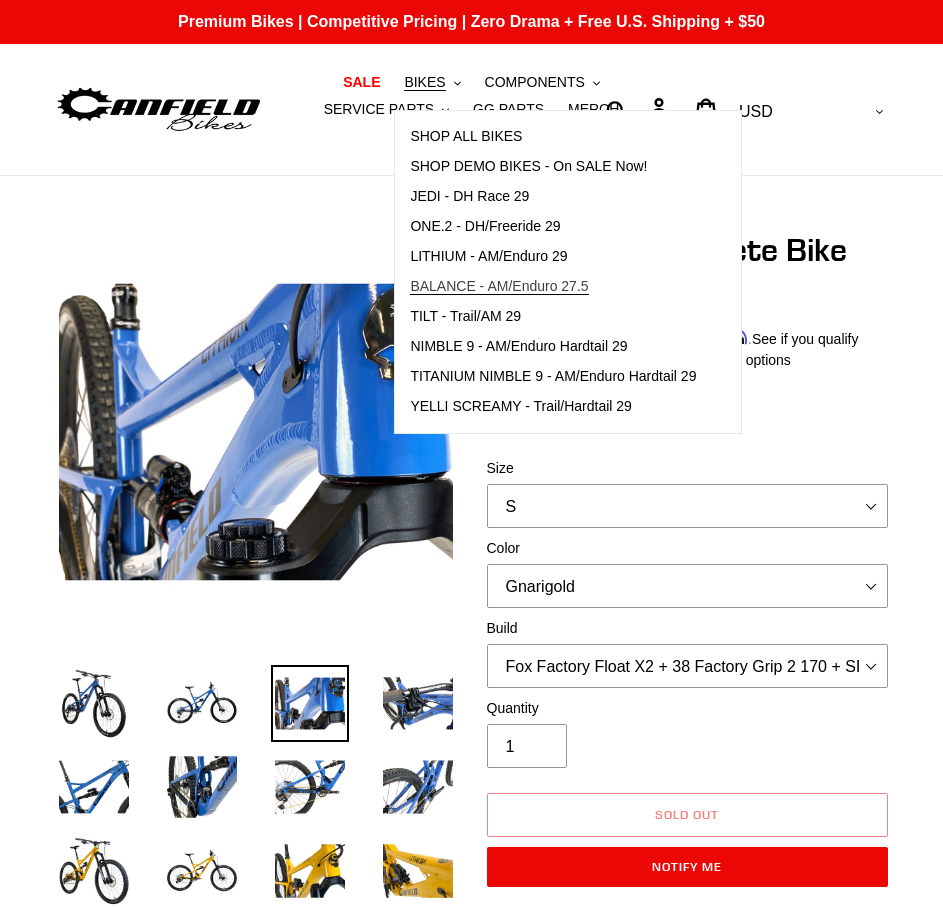 click on "BALANCE - AM/Enduro 27.5" at bounding box center (499, 286) 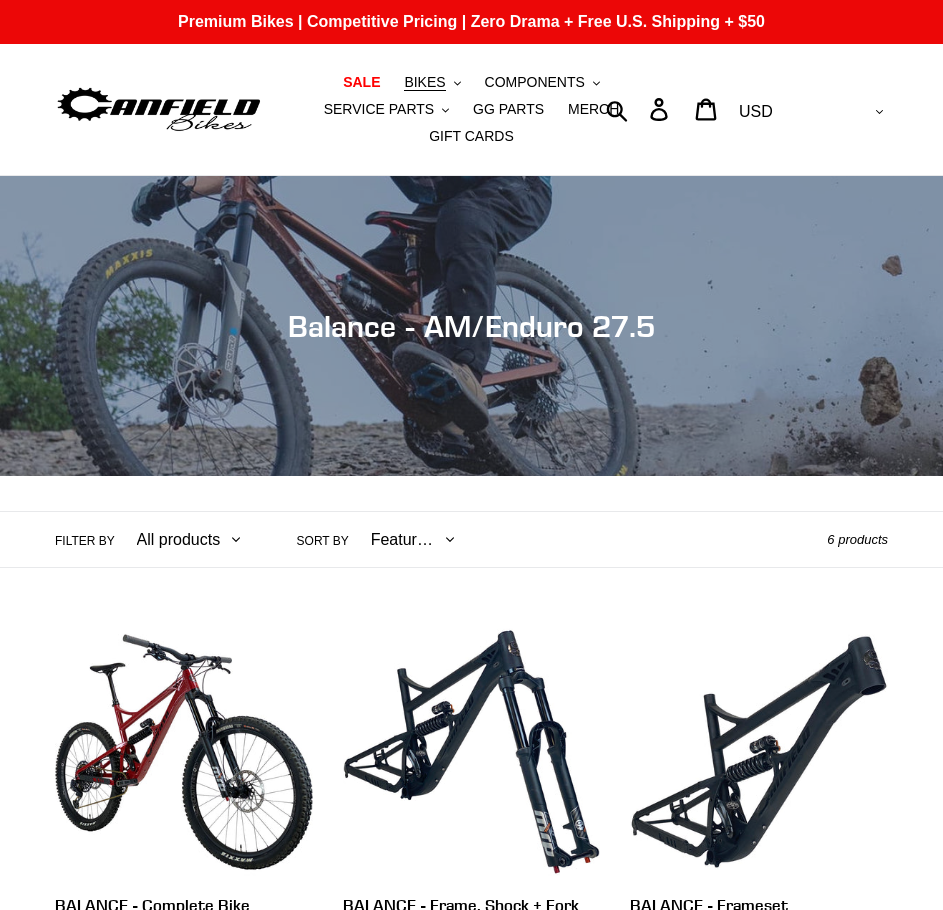 scroll, scrollTop: 0, scrollLeft: 0, axis: both 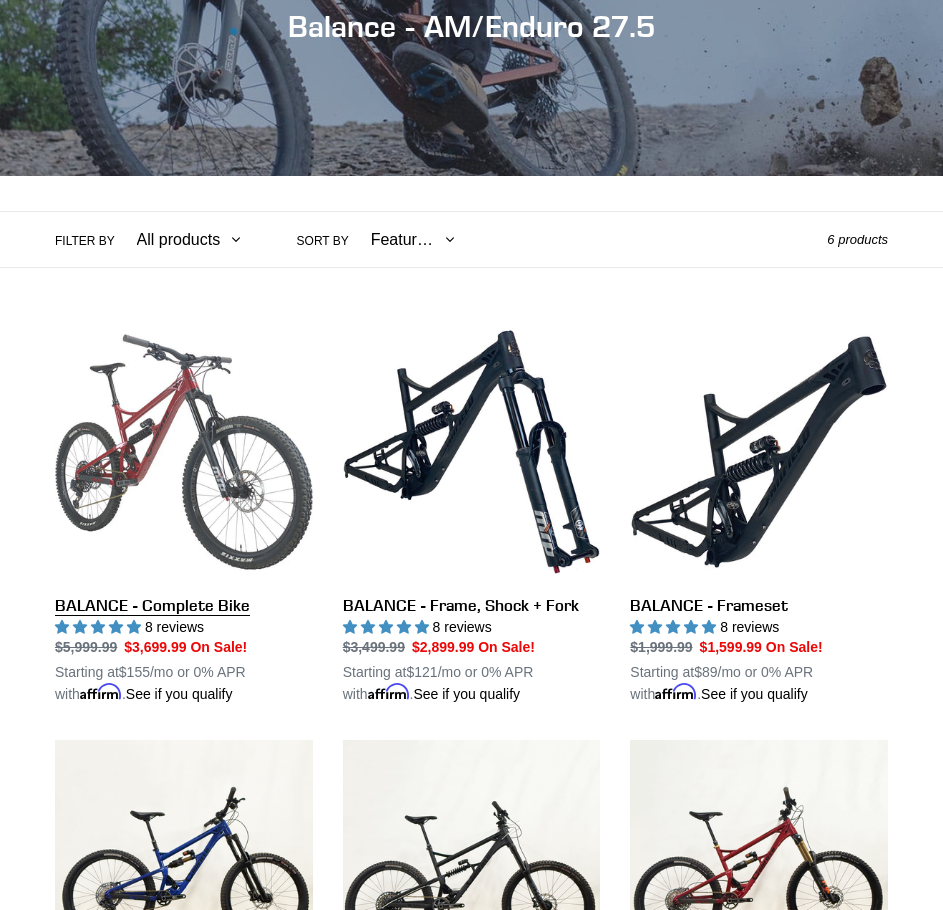 click on "BALANCE - Complete Bike" at bounding box center (184, 514) 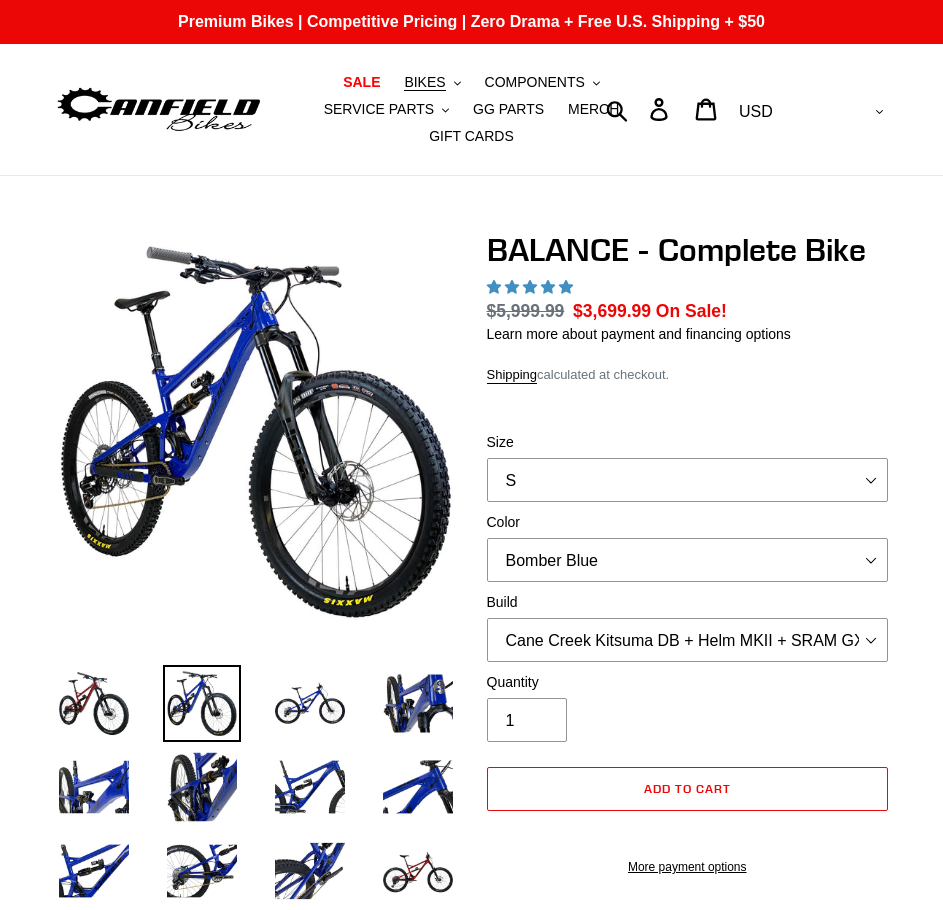 scroll, scrollTop: 0, scrollLeft: 0, axis: both 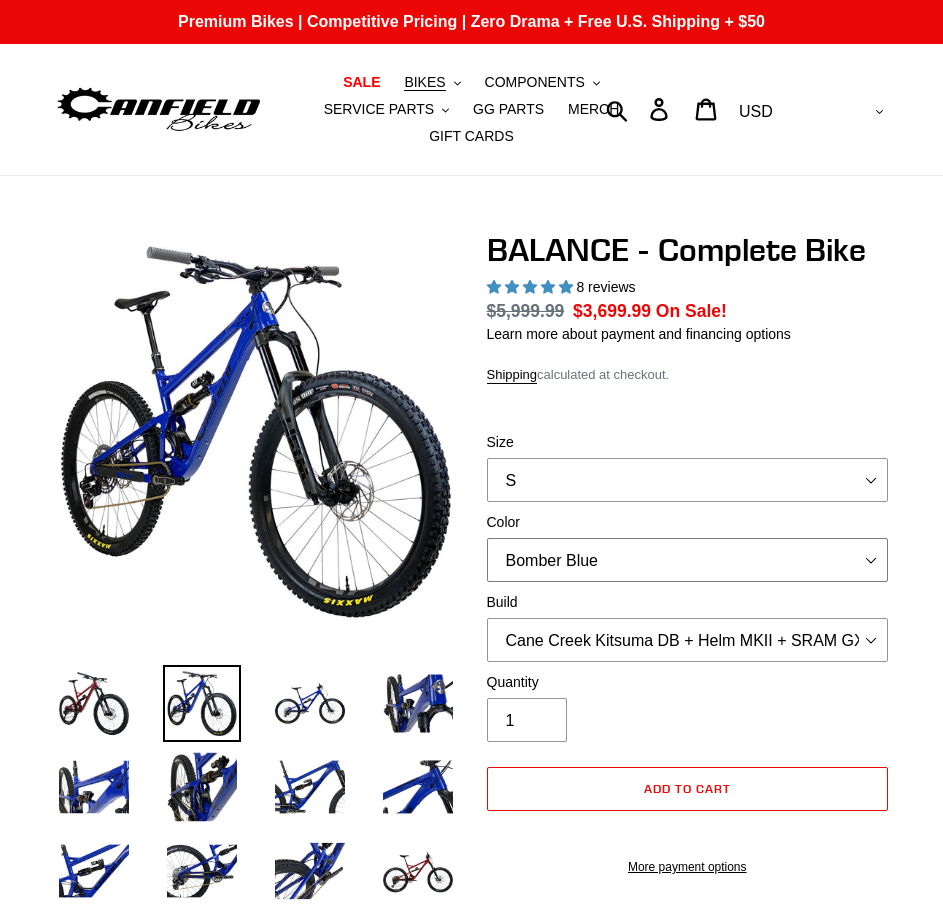 click on "Bomber Blue
Goat's Blood
Stealth Black" at bounding box center (688, 560) 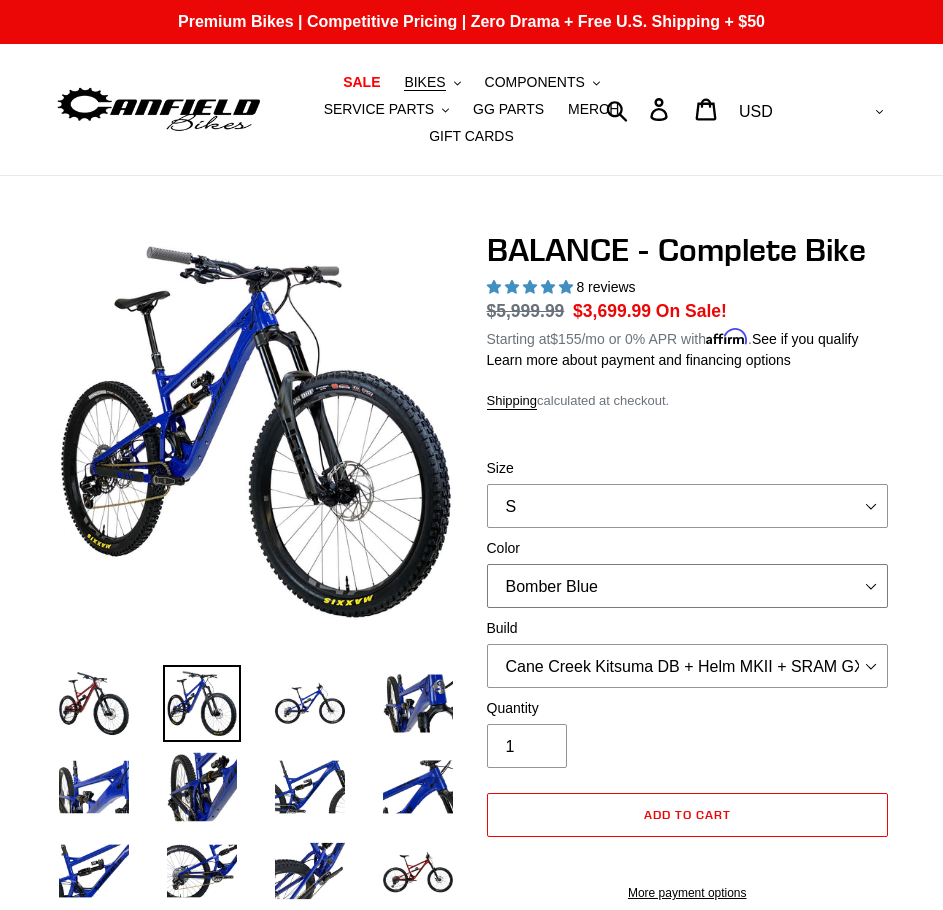 click on "Bomber Blue
Goat's Blood
Stealth Black" at bounding box center (688, 586) 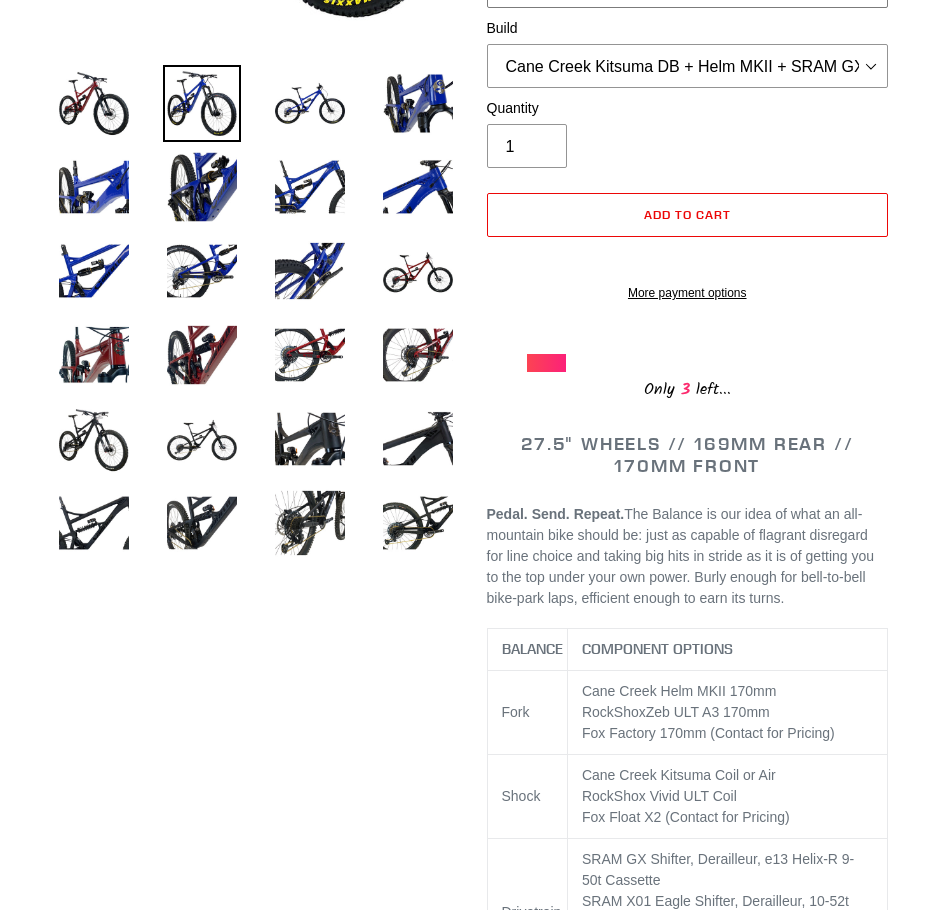scroll, scrollTop: 0, scrollLeft: 0, axis: both 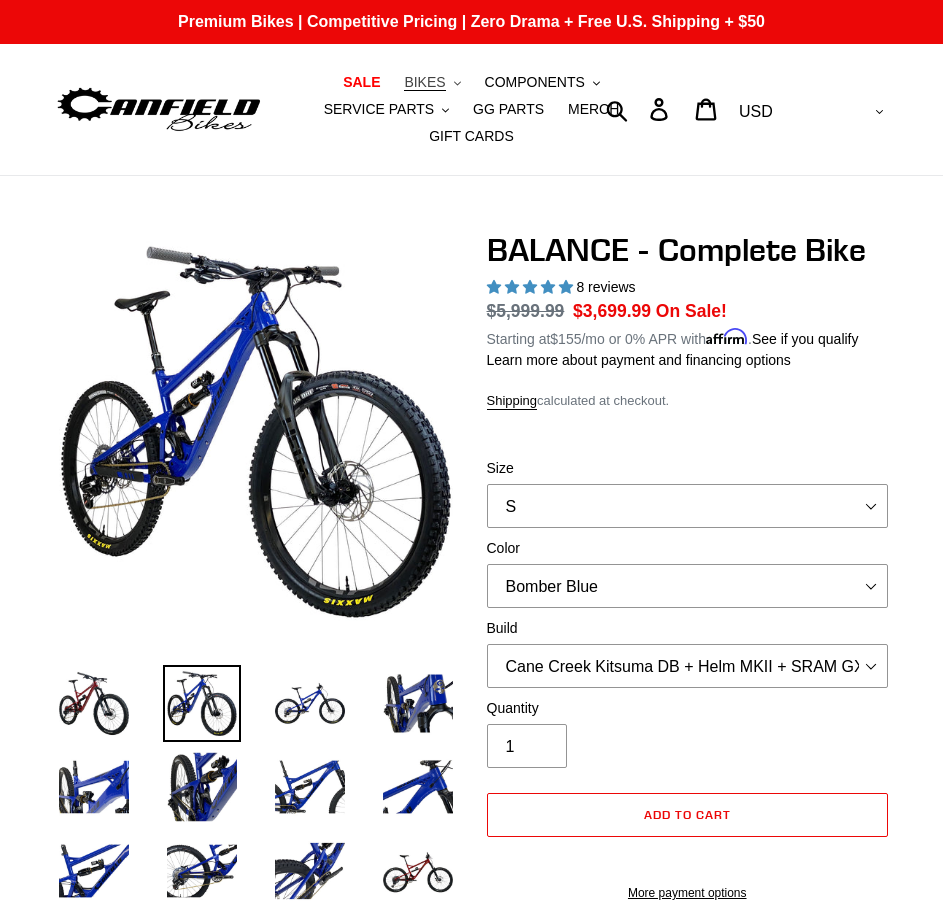 click on "BIKES" at bounding box center [424, 82] 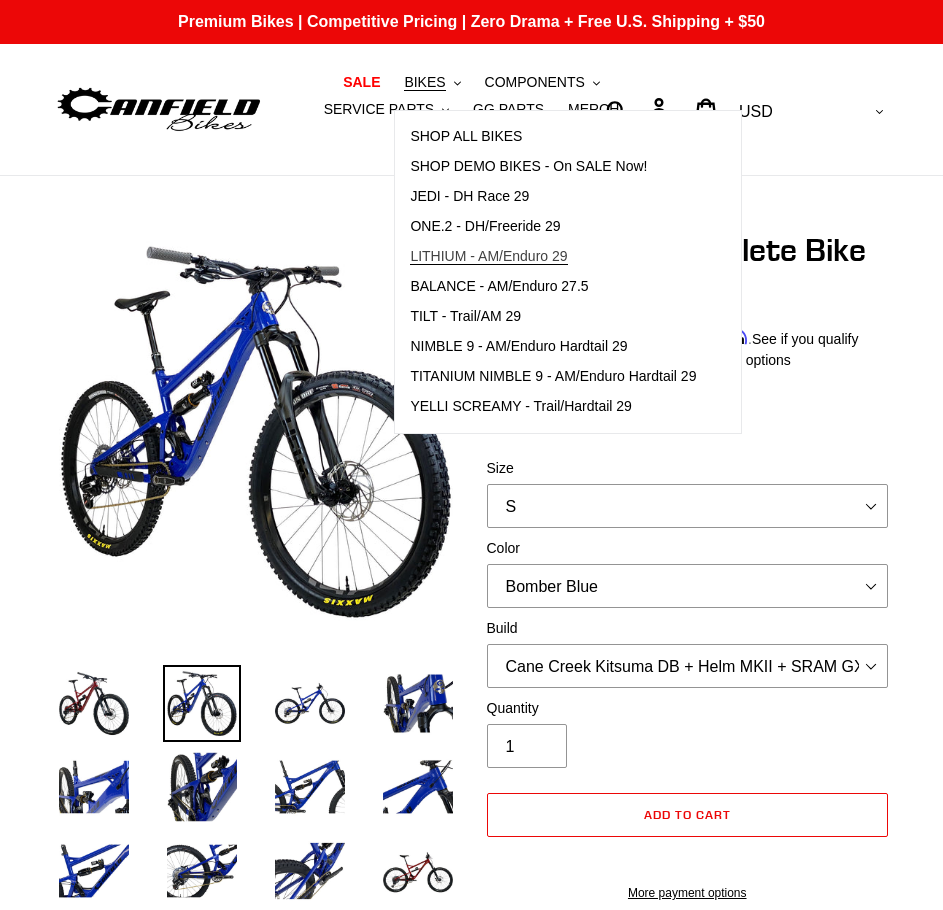 click on "LITHIUM - AM/Enduro 29" at bounding box center [488, 256] 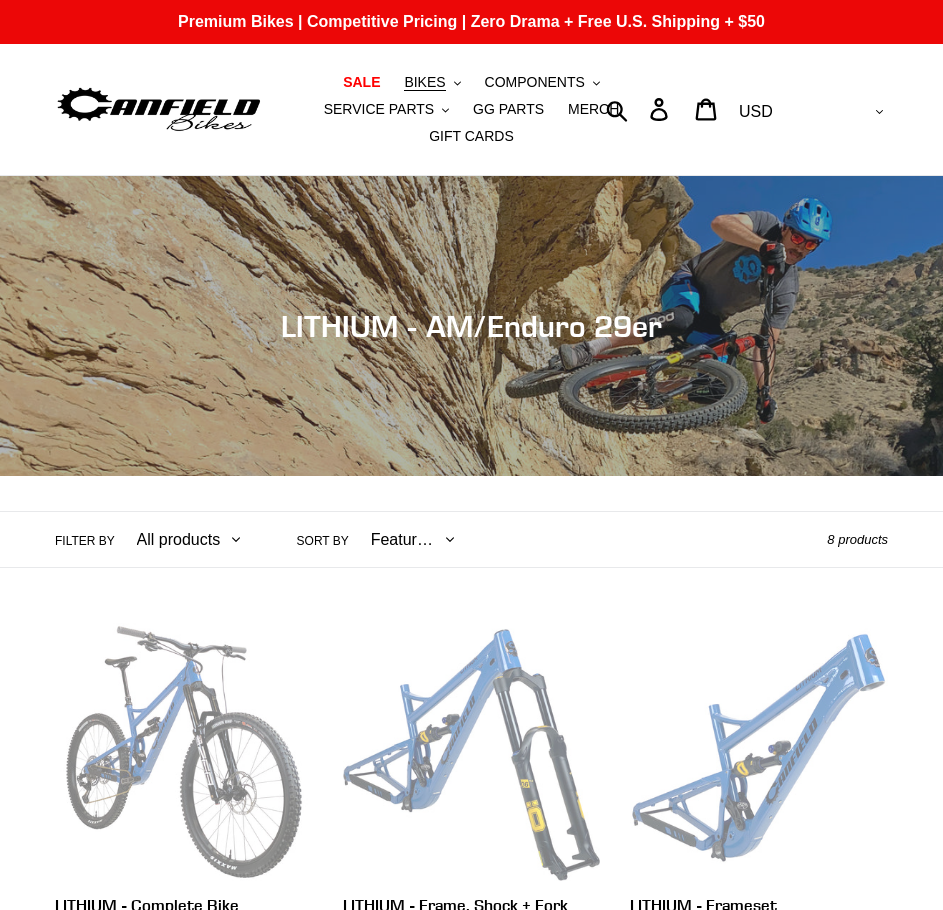 scroll, scrollTop: 0, scrollLeft: 0, axis: both 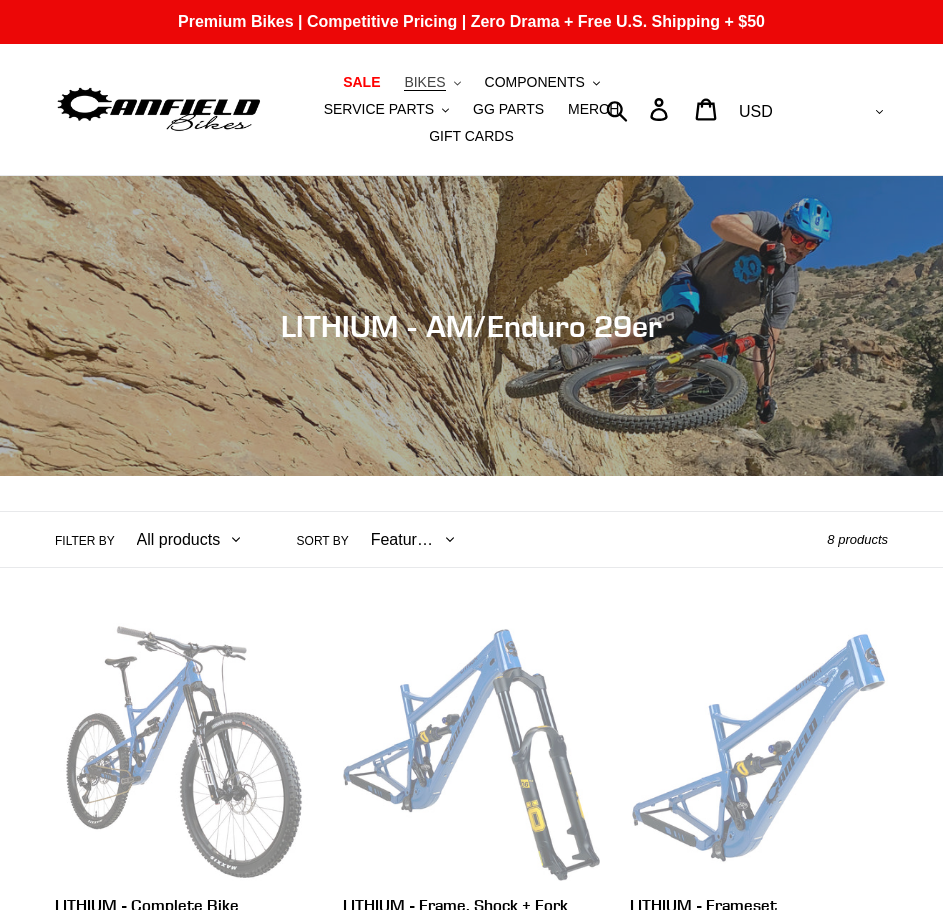 click on "BIKES" at bounding box center [424, 82] 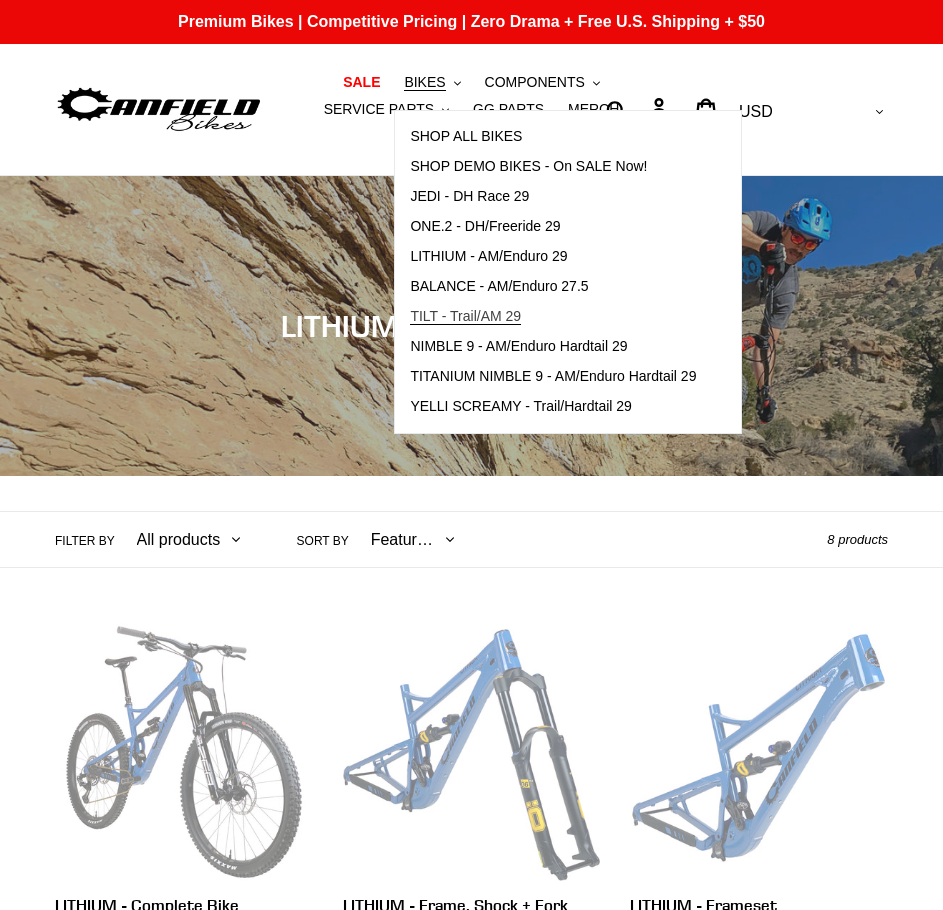 click on "TILT - Trail/AM 29" at bounding box center [465, 316] 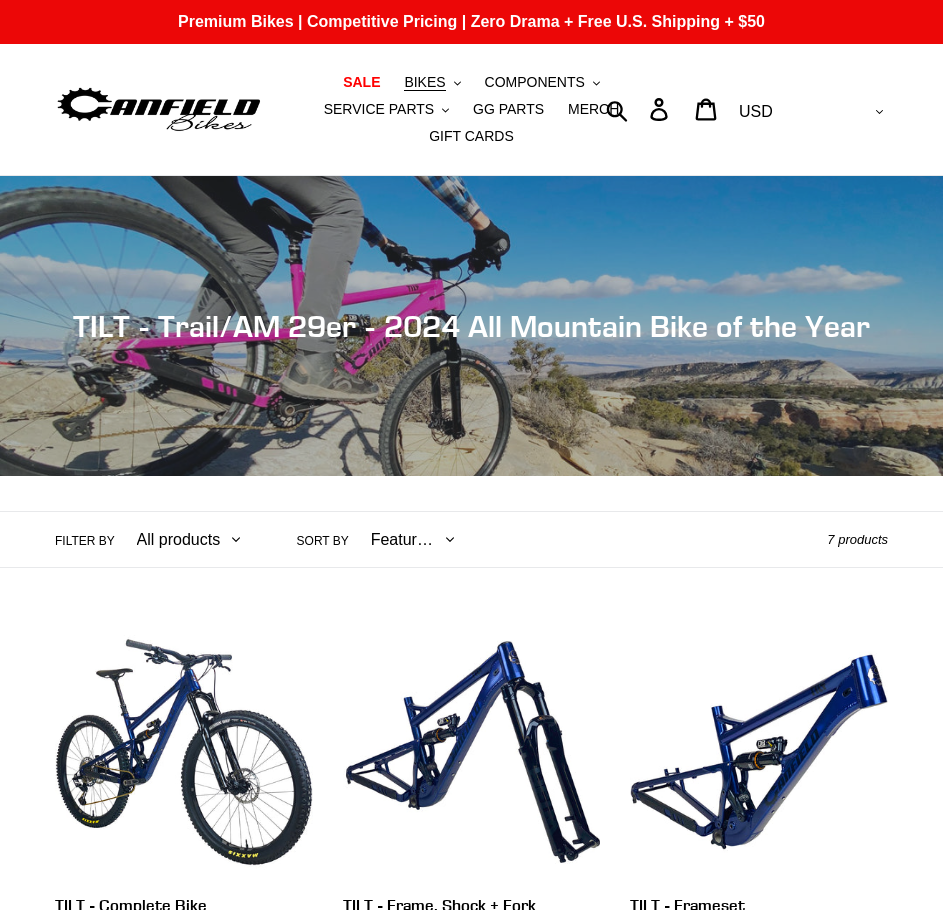 scroll, scrollTop: 0, scrollLeft: 0, axis: both 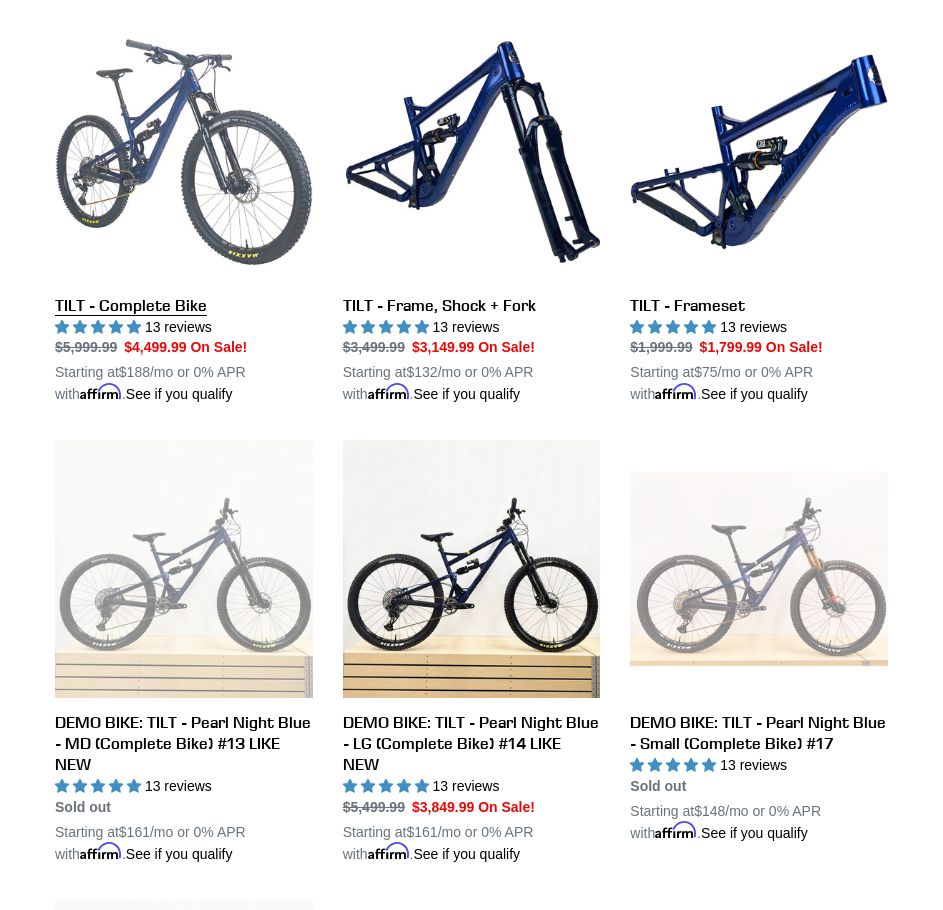 click on "TILT - Complete Bike" at bounding box center (184, 214) 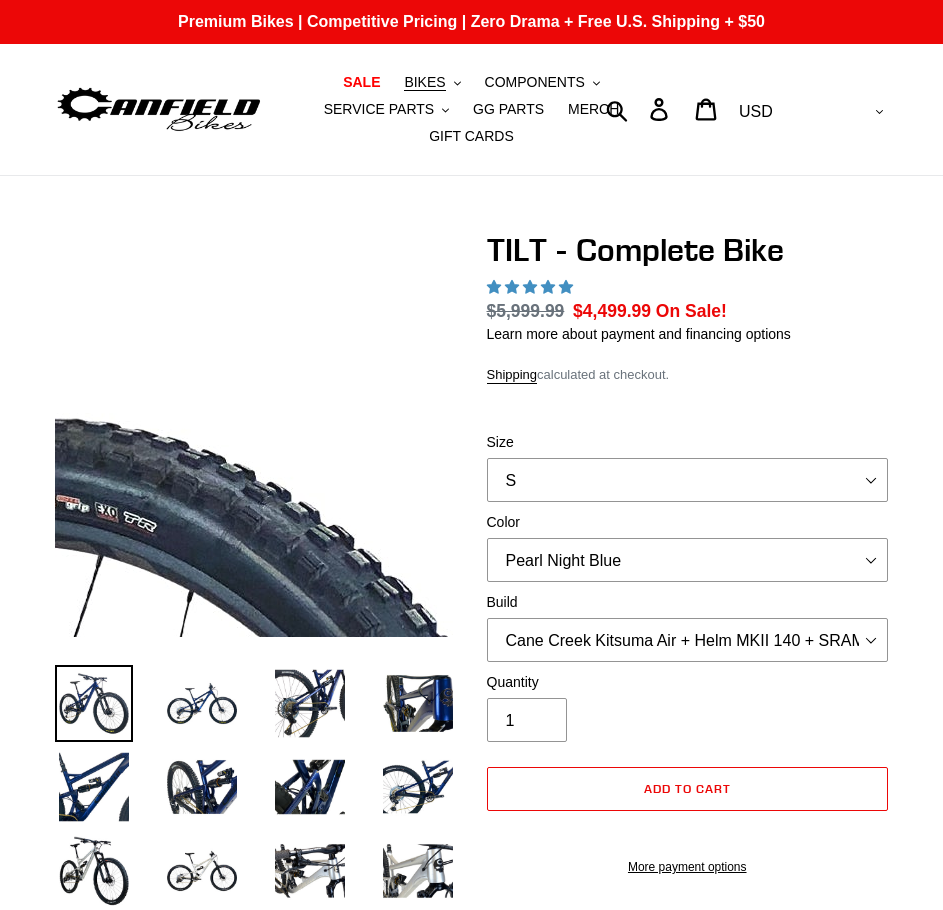 scroll, scrollTop: 0, scrollLeft: 0, axis: both 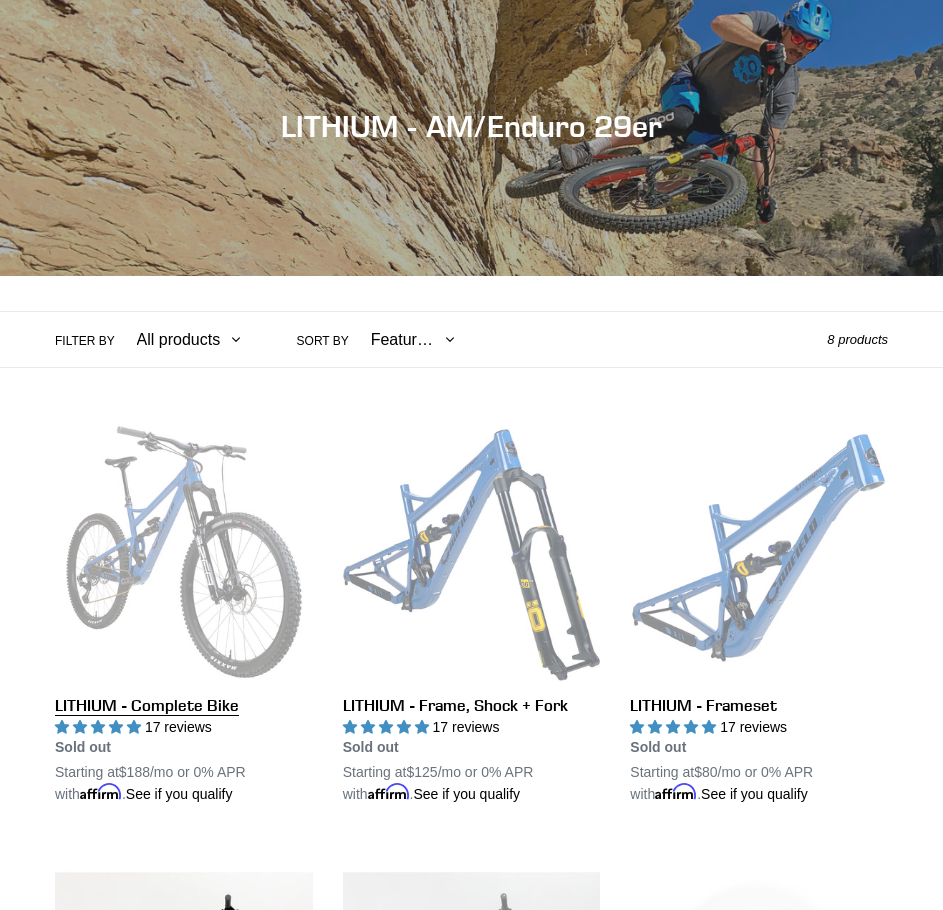 click on "LITHIUM - Complete Bike" at bounding box center (184, 614) 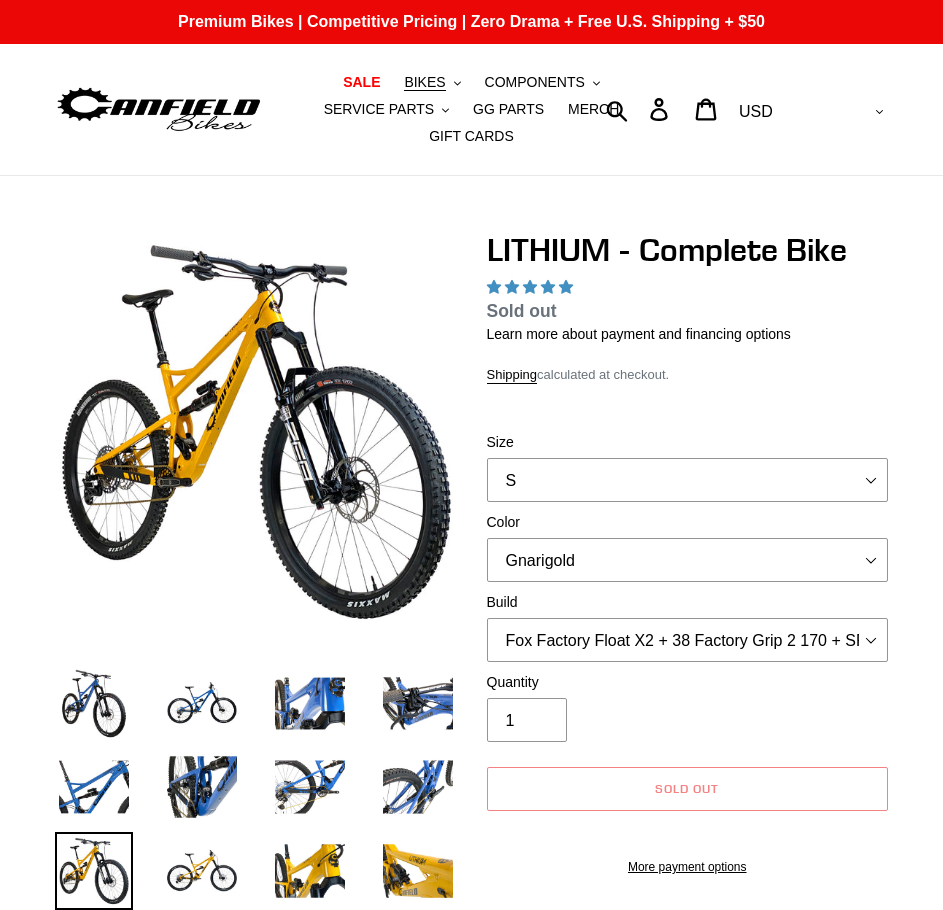 scroll, scrollTop: 0, scrollLeft: 0, axis: both 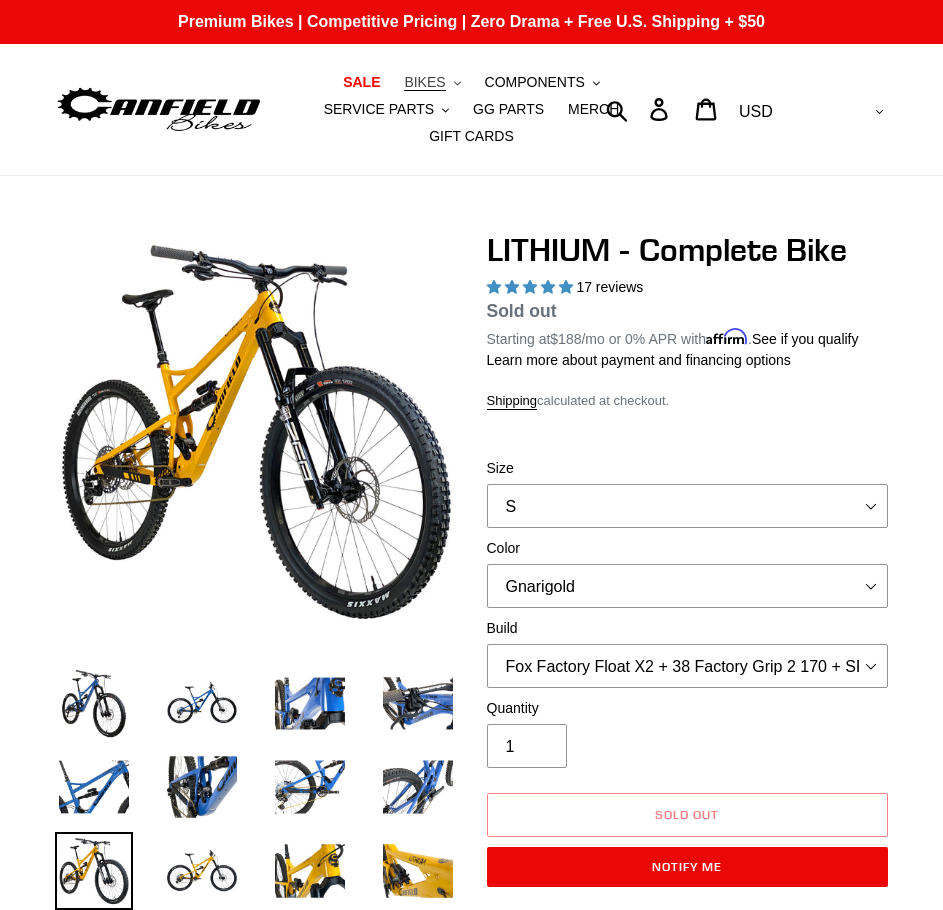 click on "BIKES" at bounding box center (424, 82) 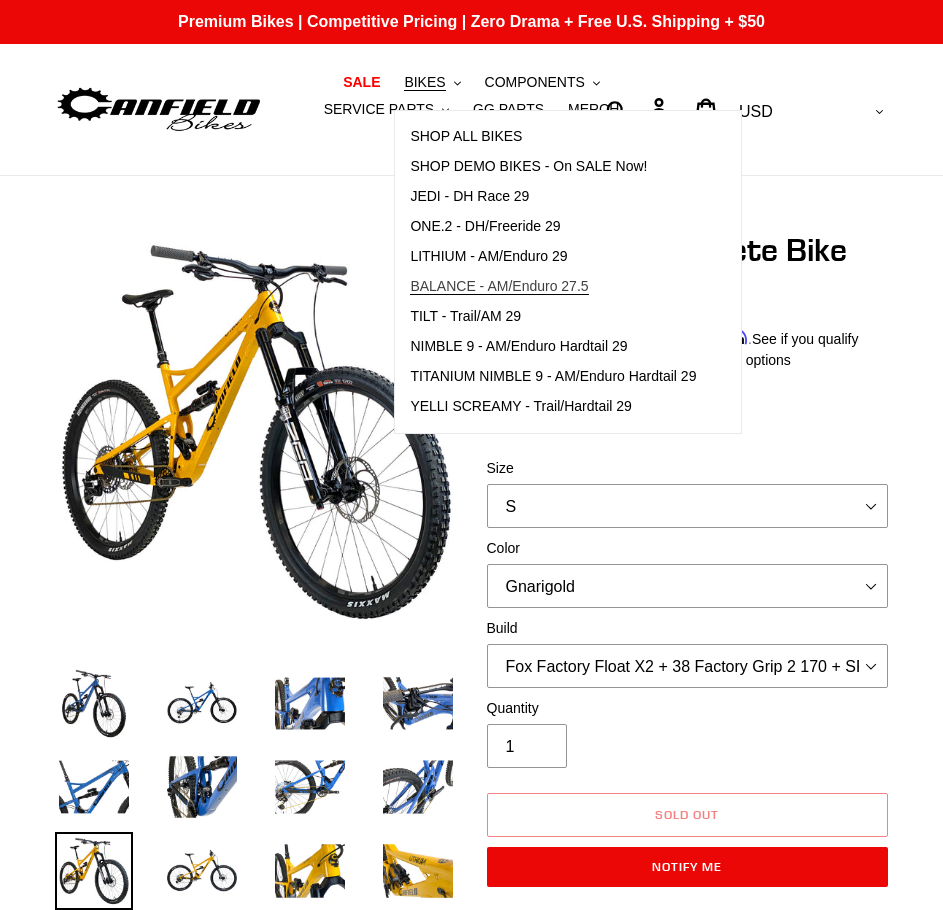 click on "BALANCE - AM/Enduro 27.5" at bounding box center (499, 286) 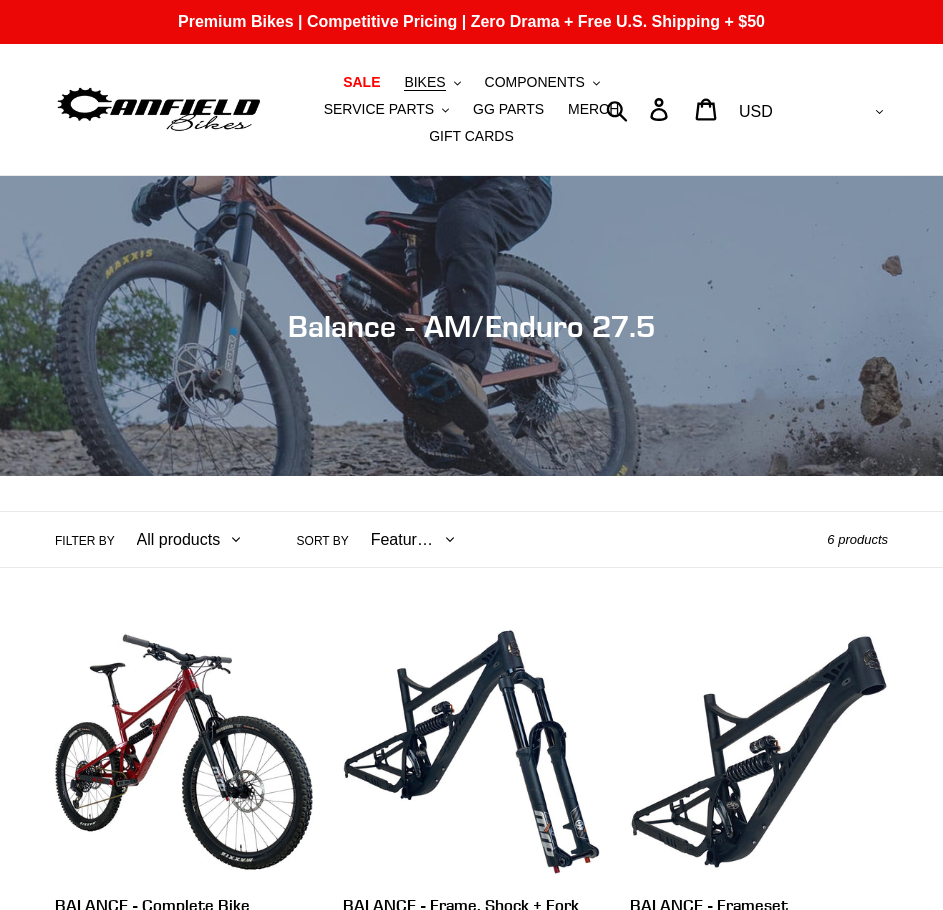scroll, scrollTop: 0, scrollLeft: 0, axis: both 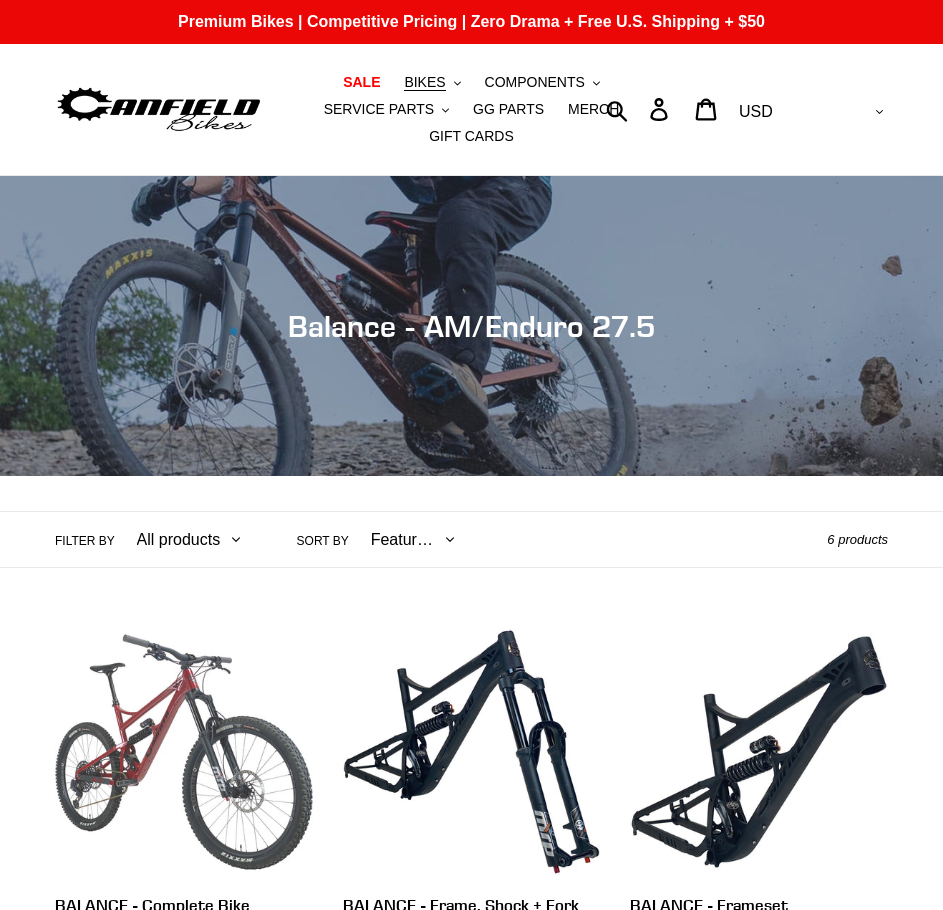 click on "BALANCE - Complete Bike" at bounding box center (184, 814) 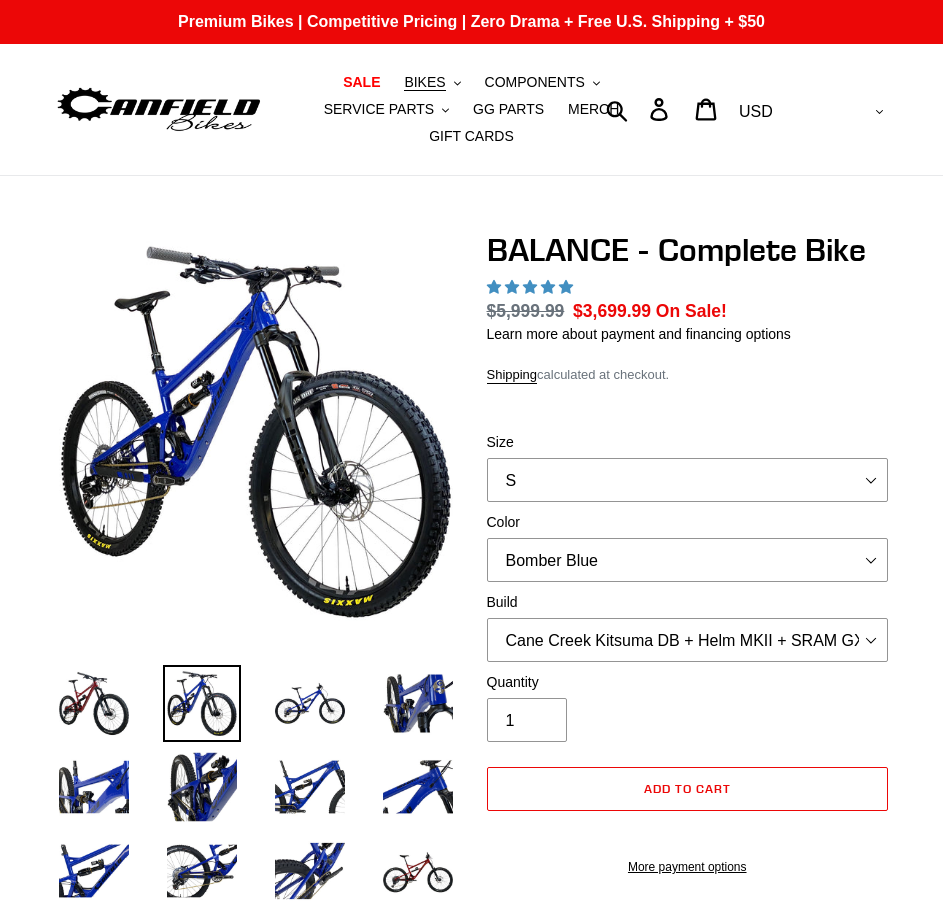 scroll, scrollTop: 0, scrollLeft: 0, axis: both 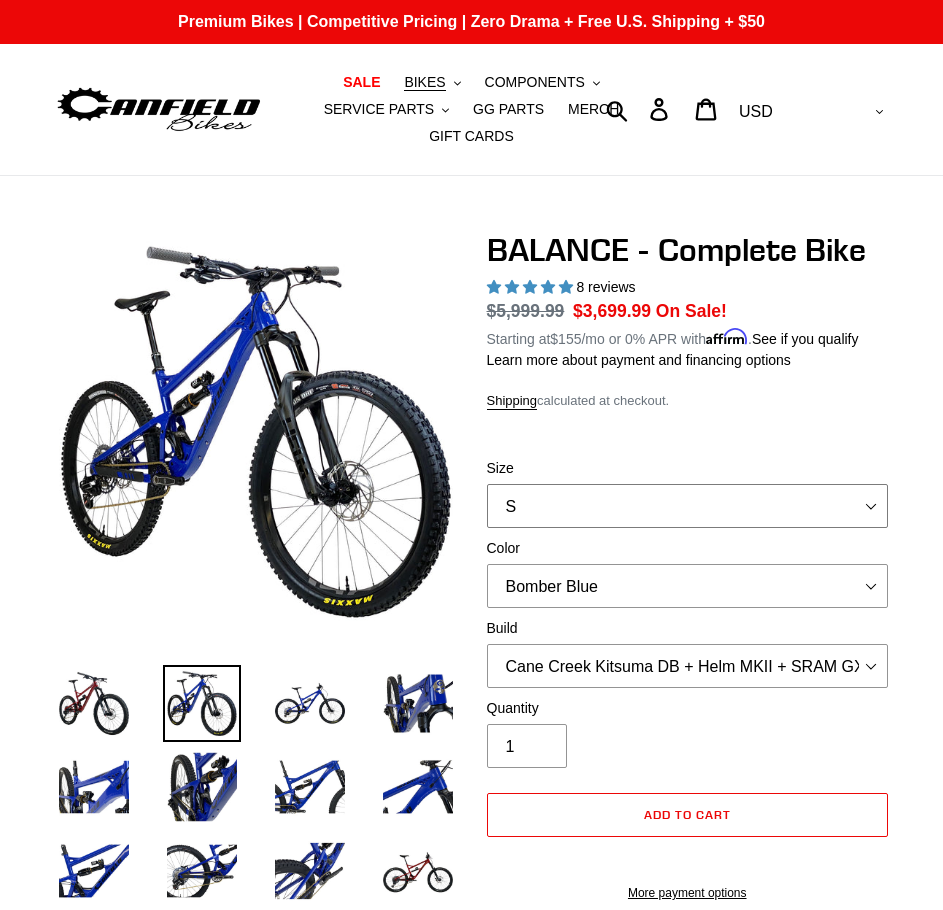 click on "S
M
L
XL" at bounding box center [688, 506] 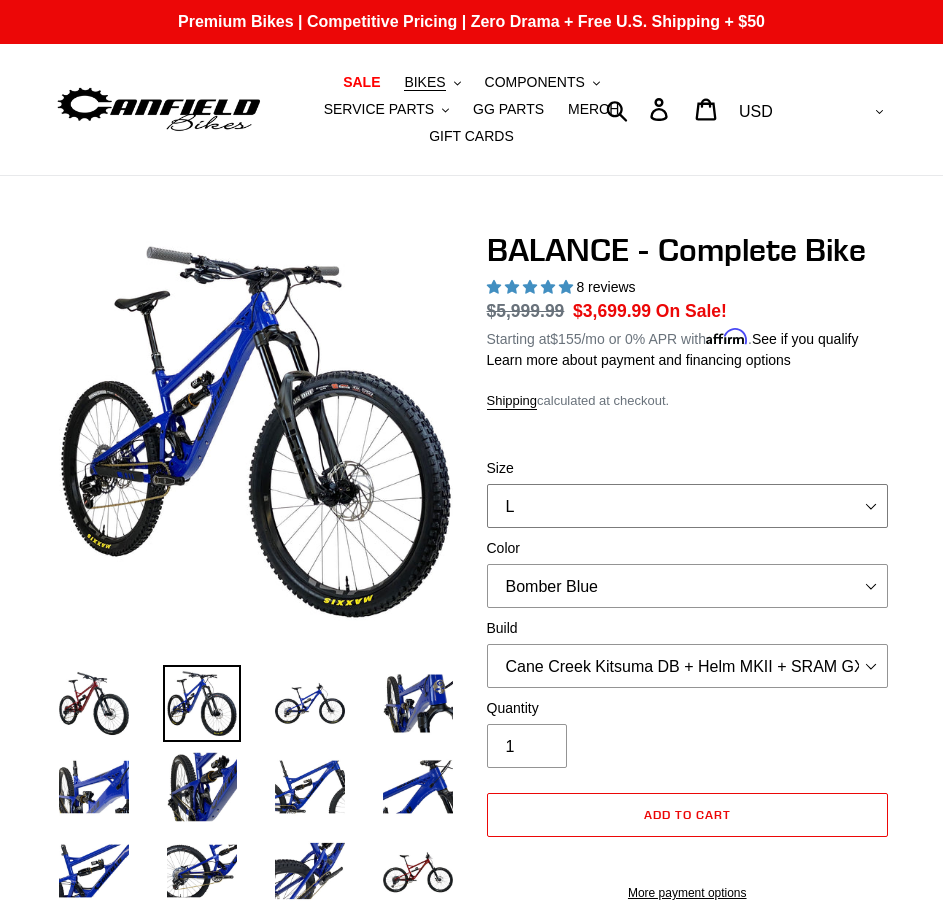 click on "S
M
L
XL" at bounding box center [688, 506] 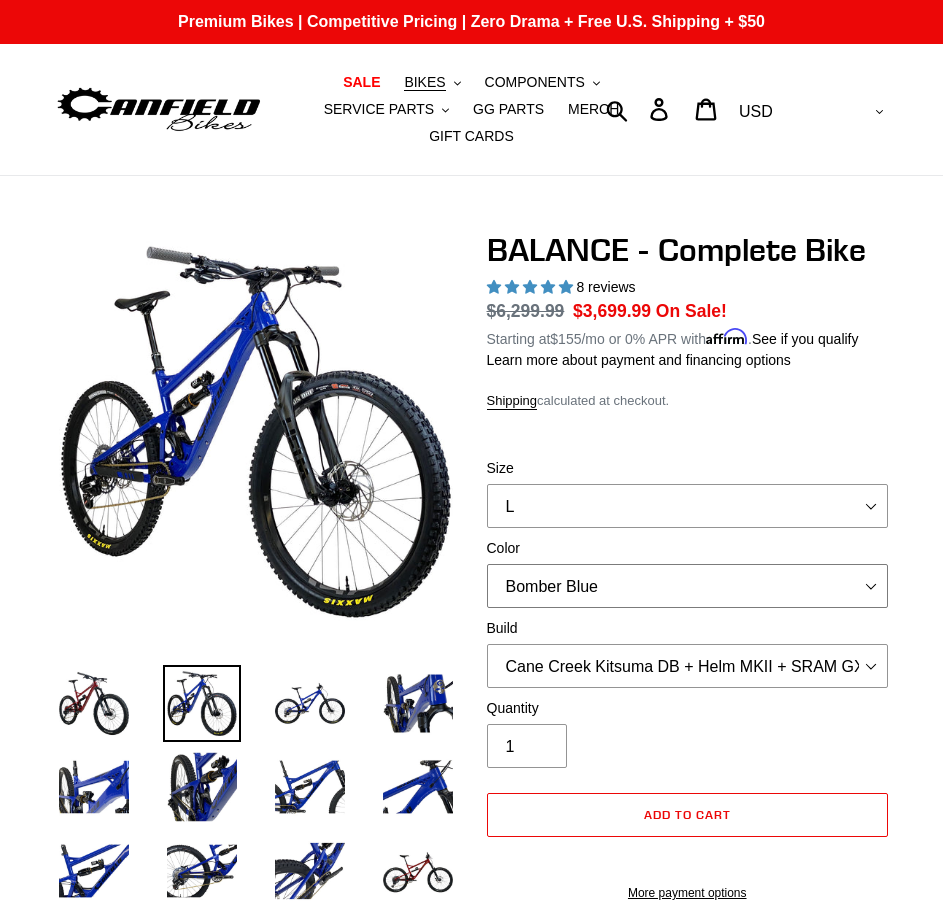 click on "Bomber Blue
Goat's Blood
Stealth Black" at bounding box center [688, 586] 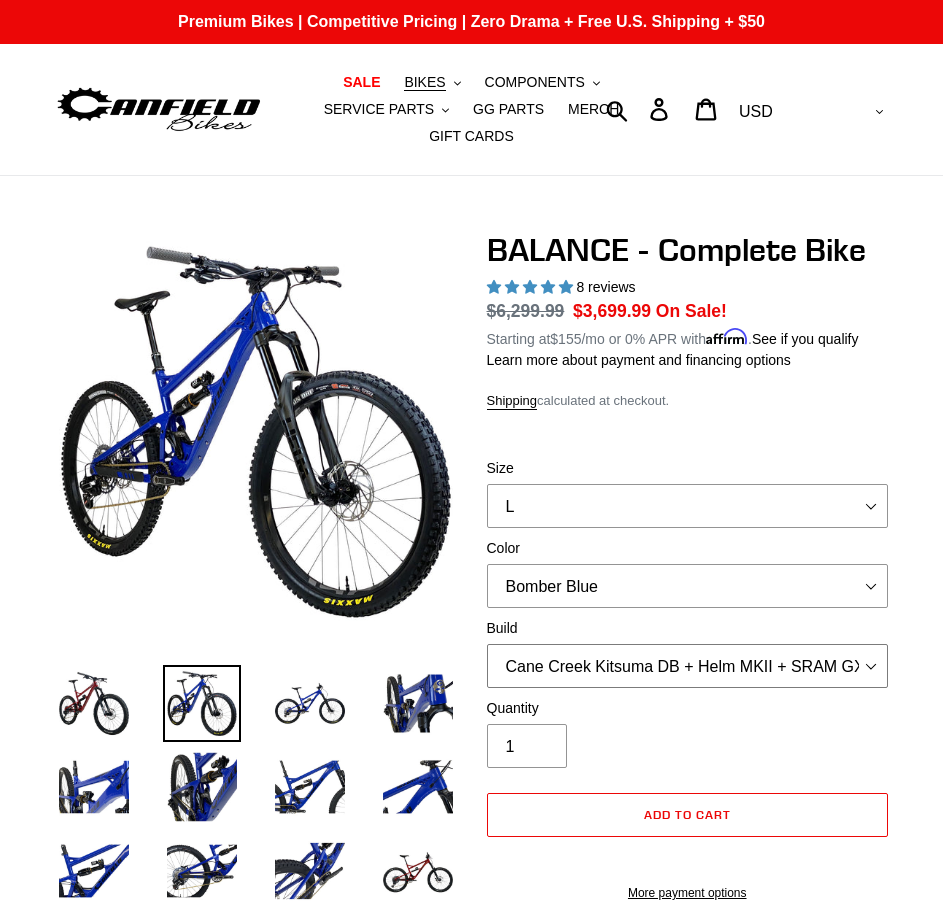 click on "Cane Creek  Kitsuma DB + Helm MKII + SRAM GX
Cane Creek  Kitsuma DB + Helm MKII + SRAM XO
Cane Creek  Kitsuma DB + Helm MKII + Shimano XT
RockShox Vivid ULT + Zeb ULT + SRAM GX
RockShox Vivid ULT + Zeb ULT + SRAM XO
RockShox Vivid ULT + Zeb ULT + Shimano XT" at bounding box center (688, 666) 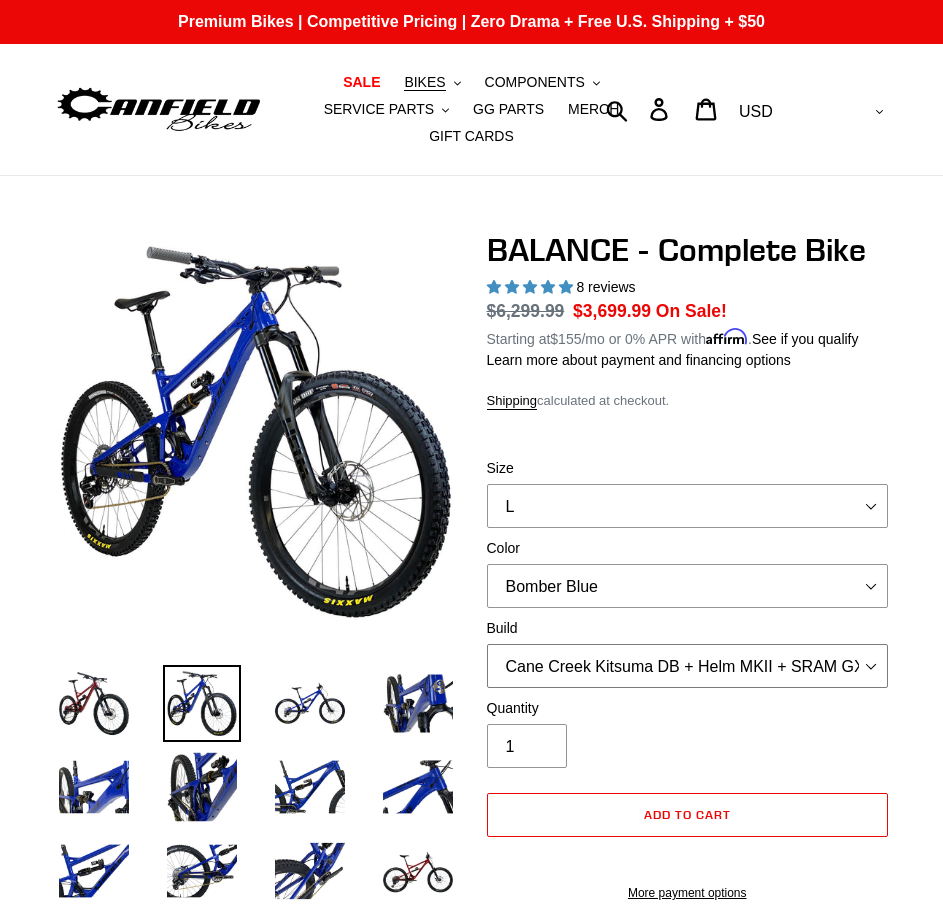 select on "Cane Creek  Kitsuma DB + Helm MKII + Shimano XT" 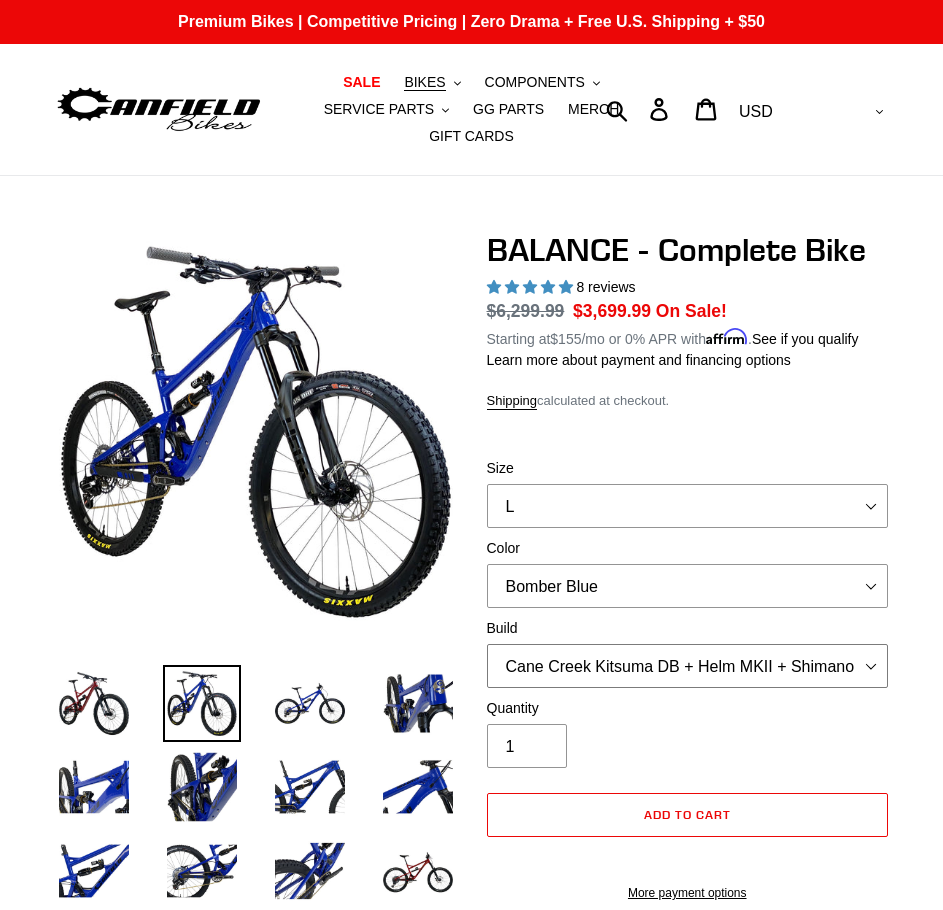 click on "Cane Creek  Kitsuma DB + Helm MKII + SRAM GX
Cane Creek  Kitsuma DB + Helm MKII + SRAM XO
Cane Creek  Kitsuma DB + Helm MKII + Shimano XT
RockShox Vivid ULT + Zeb ULT + SRAM GX
RockShox Vivid ULT + Zeb ULT + SRAM XO
RockShox Vivid ULT + Zeb ULT + Shimano XT" at bounding box center (688, 666) 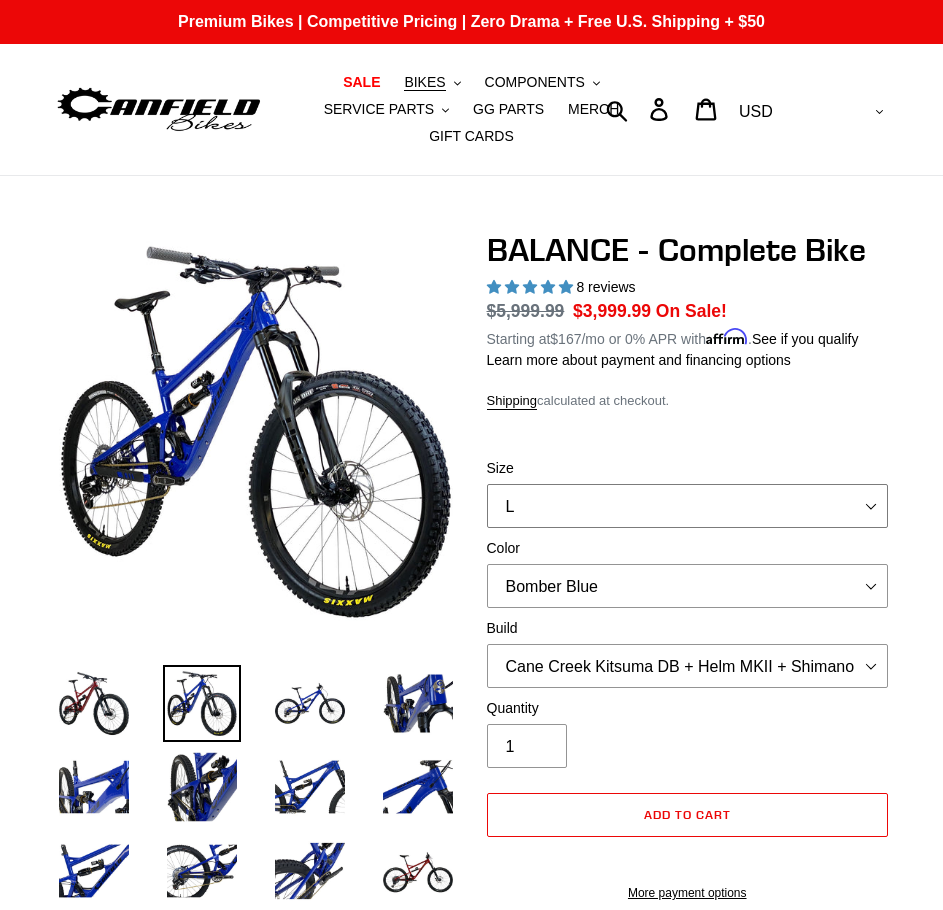 click on "S
M
L
XL" at bounding box center (688, 506) 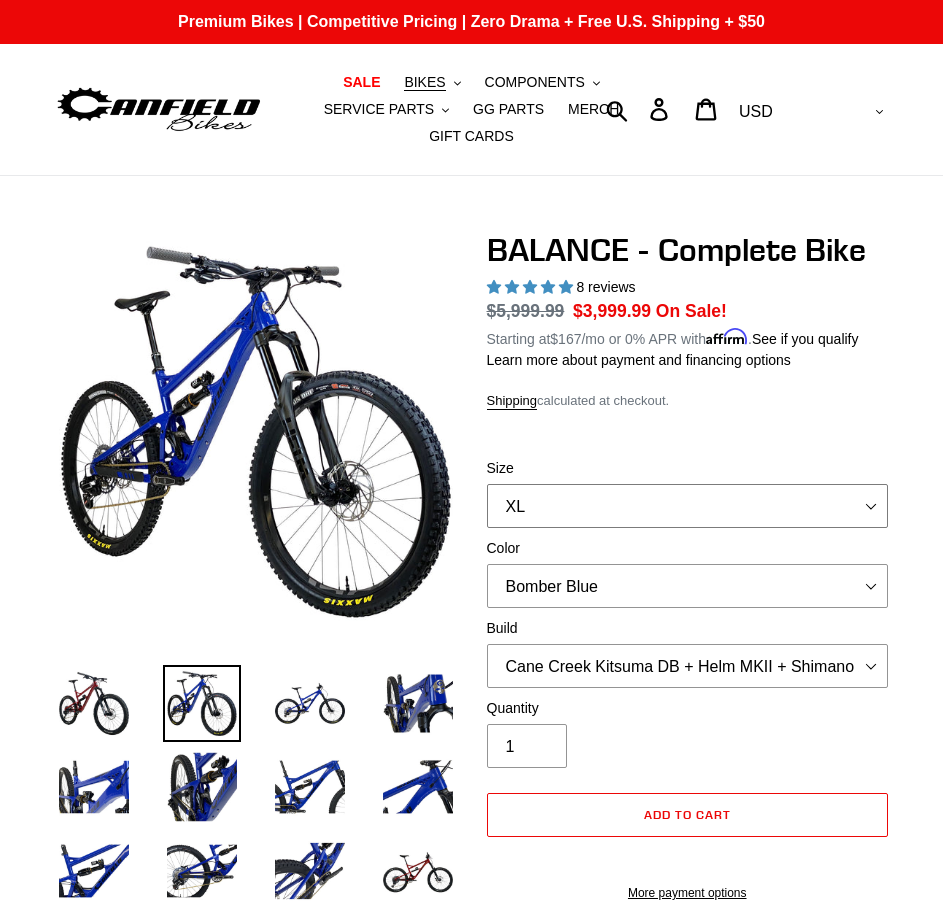 click on "S
M
L
XL" at bounding box center (688, 506) 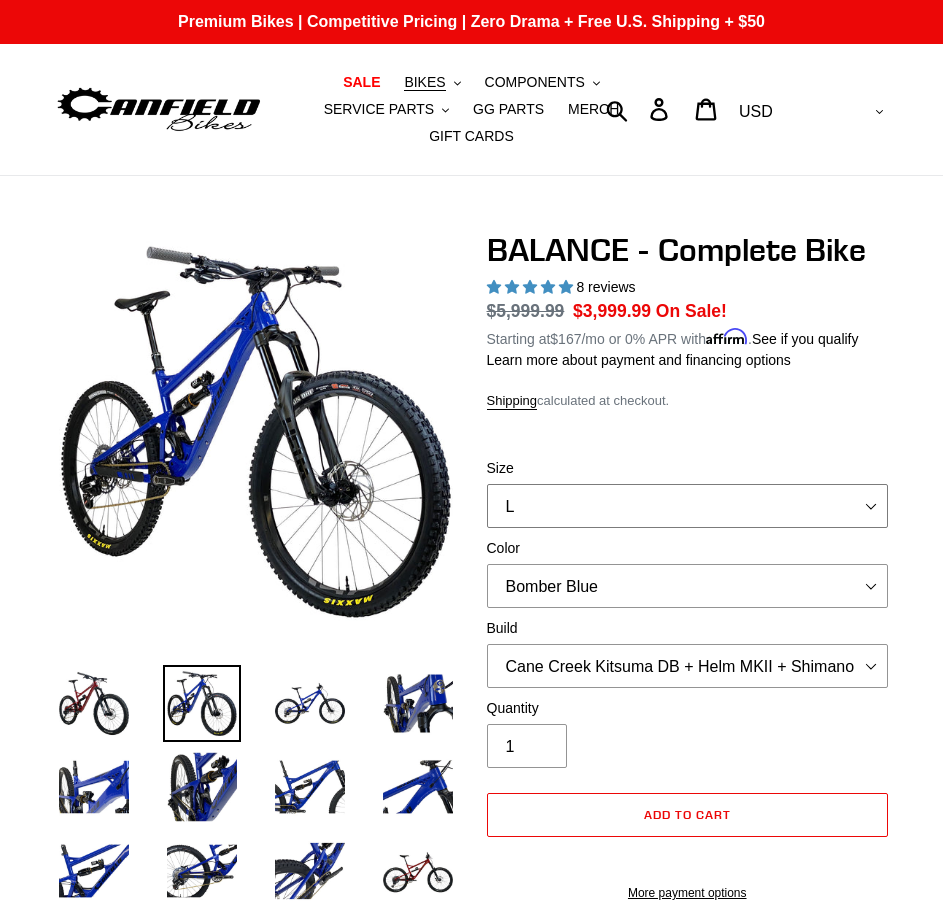 click on "S
M
L
XL" at bounding box center [688, 506] 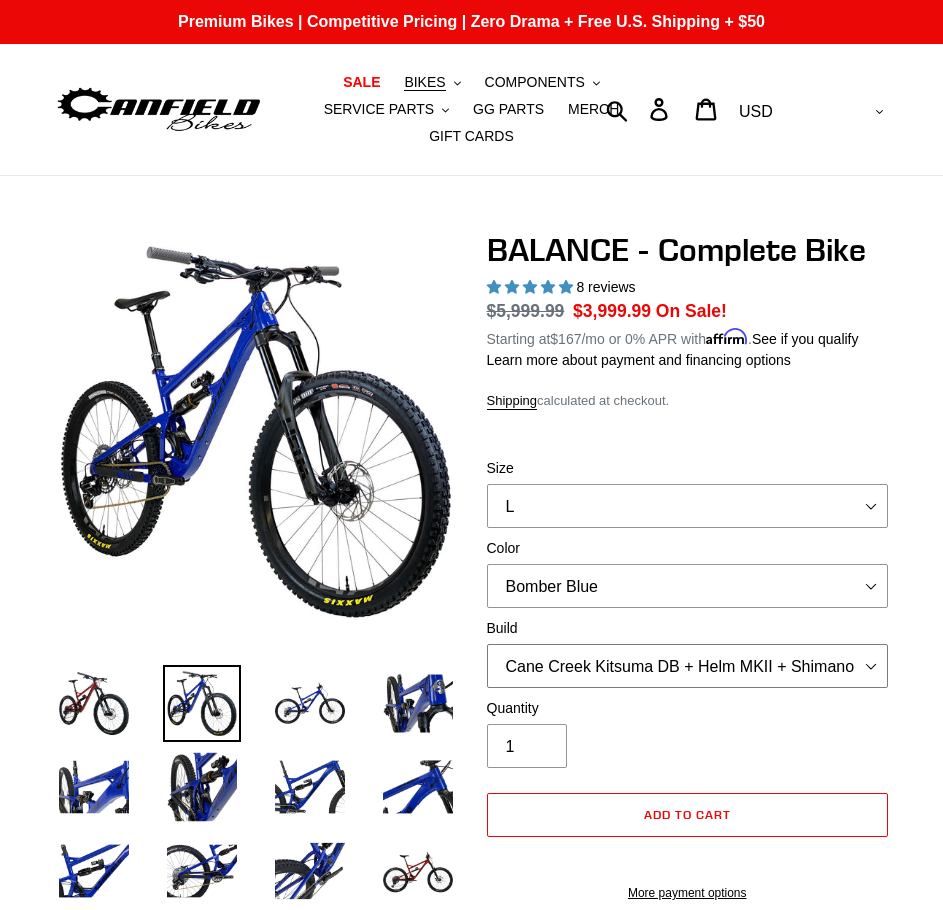 click on "Cane Creek  Kitsuma DB + Helm MKII + SRAM GX
Cane Creek  Kitsuma DB + Helm MKII + SRAM XO
Cane Creek  Kitsuma DB + Helm MKII + Shimano XT
RockShox Vivid ULT + Zeb ULT + SRAM GX
RockShox Vivid ULT + Zeb ULT + SRAM XO
RockShox Vivid ULT + Zeb ULT + Shimano XT" at bounding box center [688, 666] 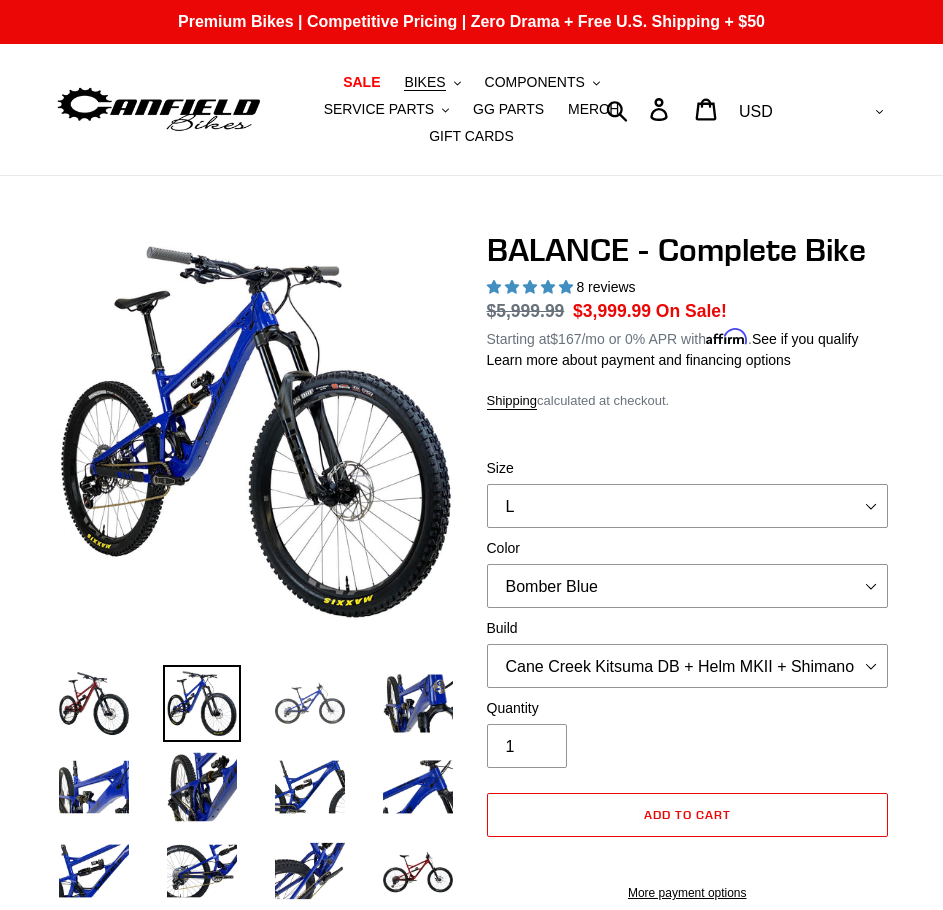 click at bounding box center (310, 704) 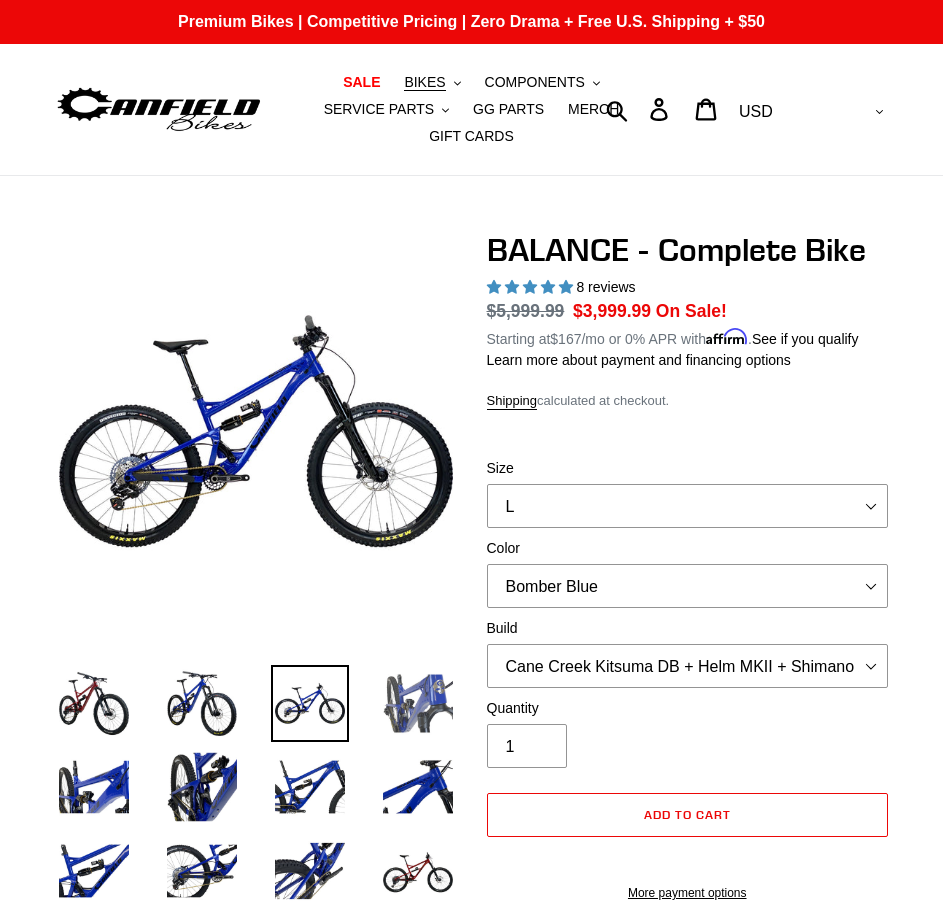 click at bounding box center (418, 704) 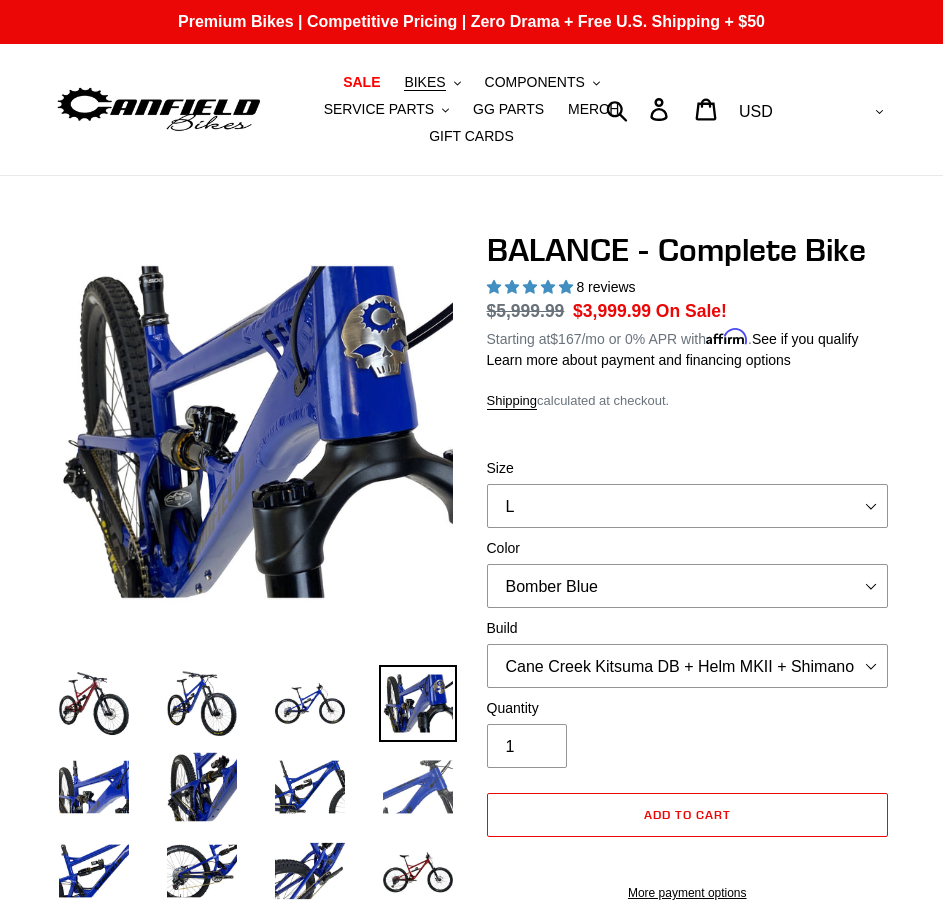 click at bounding box center (418, 787) 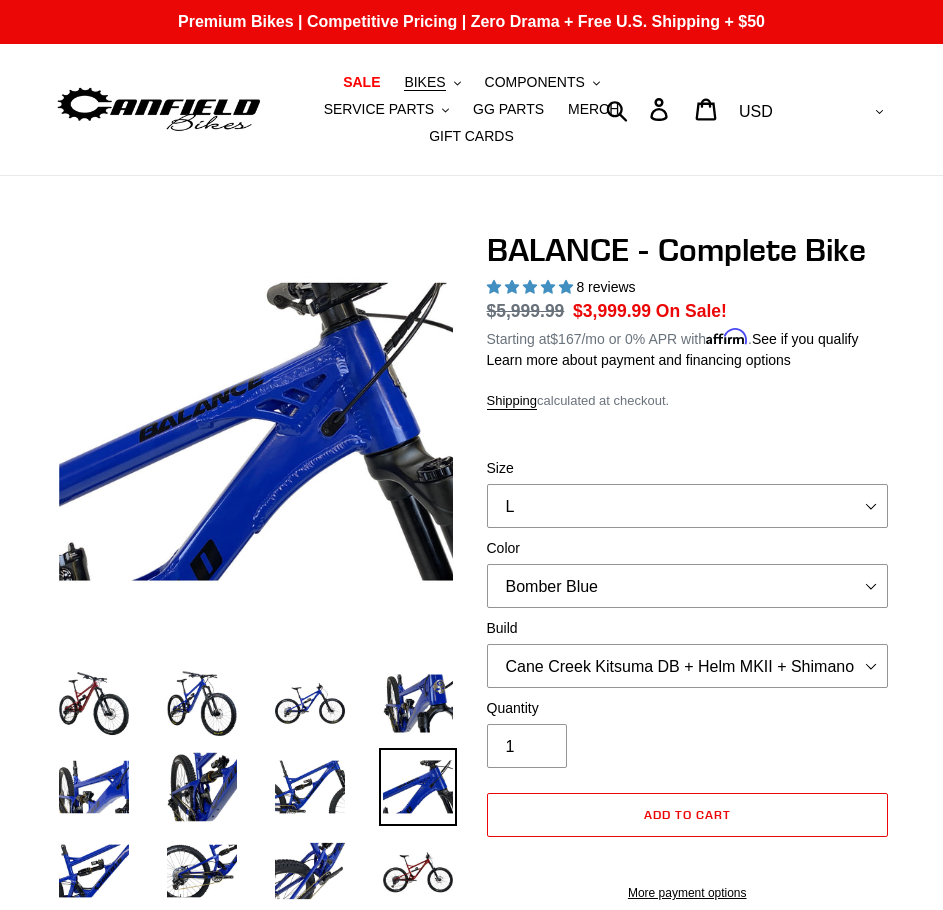 click at bounding box center [295, 792] 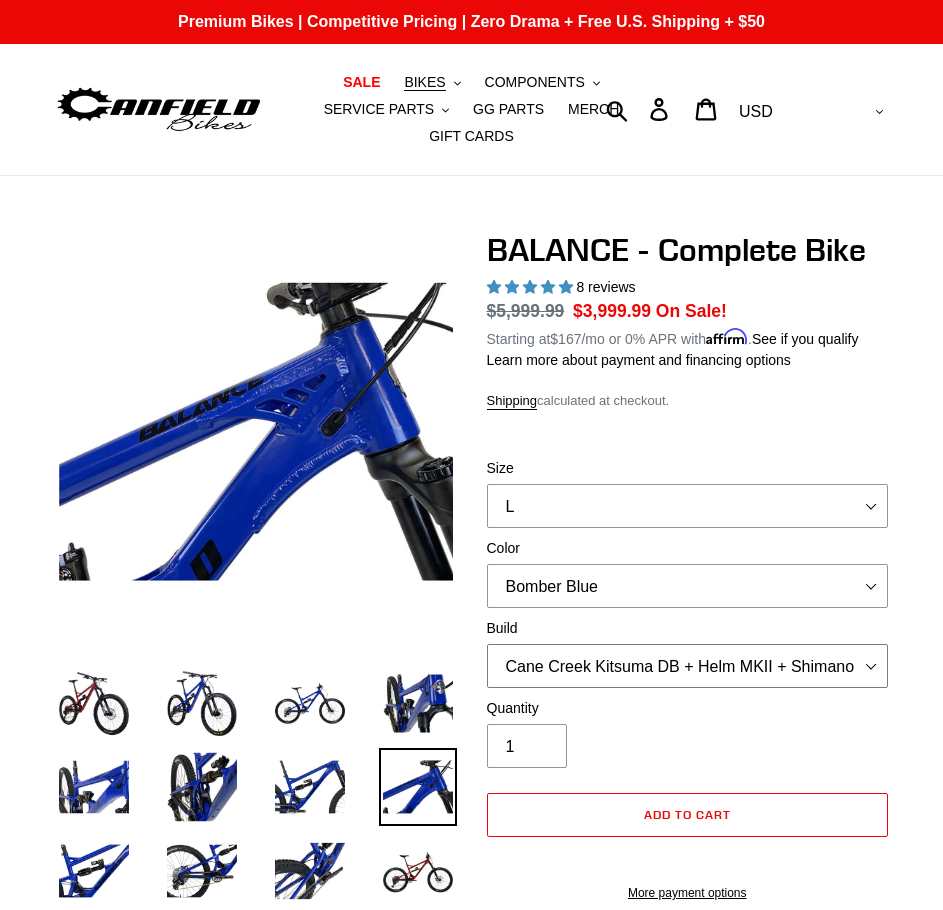 click on "Cane Creek  Kitsuma DB + Helm MKII + SRAM GX
Cane Creek  Kitsuma DB + Helm MKII + SRAM XO
Cane Creek  Kitsuma DB + Helm MKII + Shimano XT
RockShox Vivid ULT + Zeb ULT + SRAM GX
RockShox Vivid ULT + Zeb ULT + SRAM XO
RockShox Vivid ULT + Zeb ULT + Shimano XT" at bounding box center [688, 666] 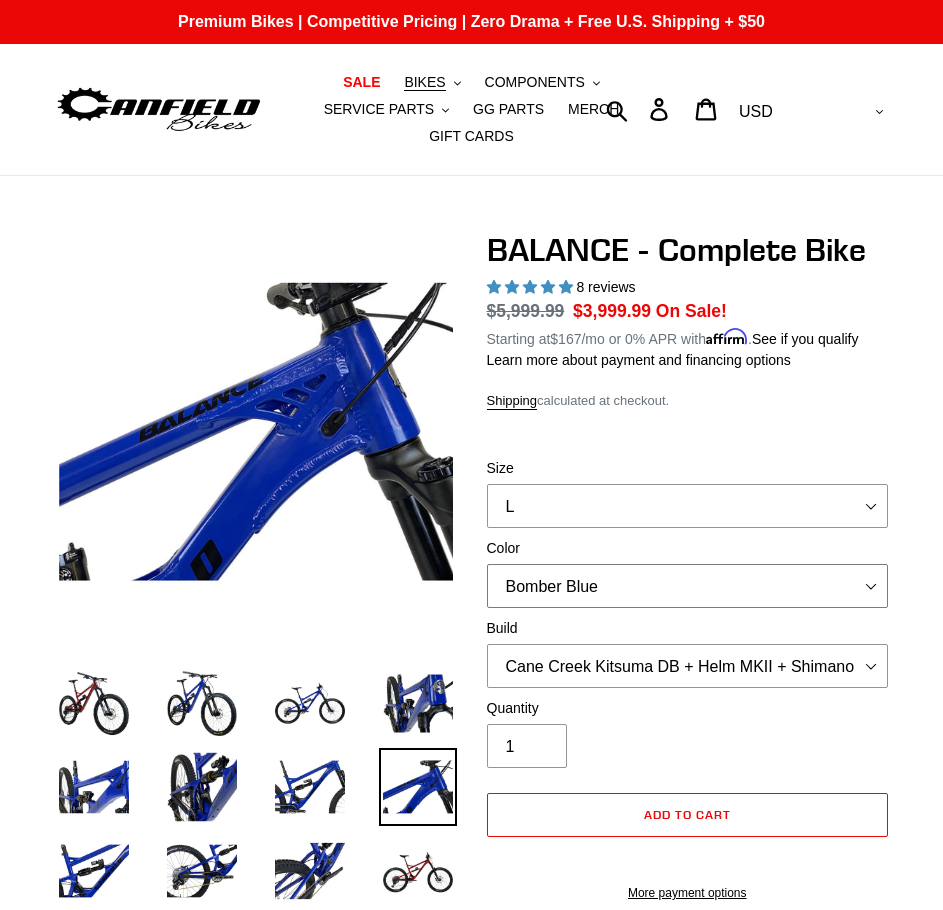 click on "Bomber Blue
Goat's Blood
Stealth Black" at bounding box center (688, 586) 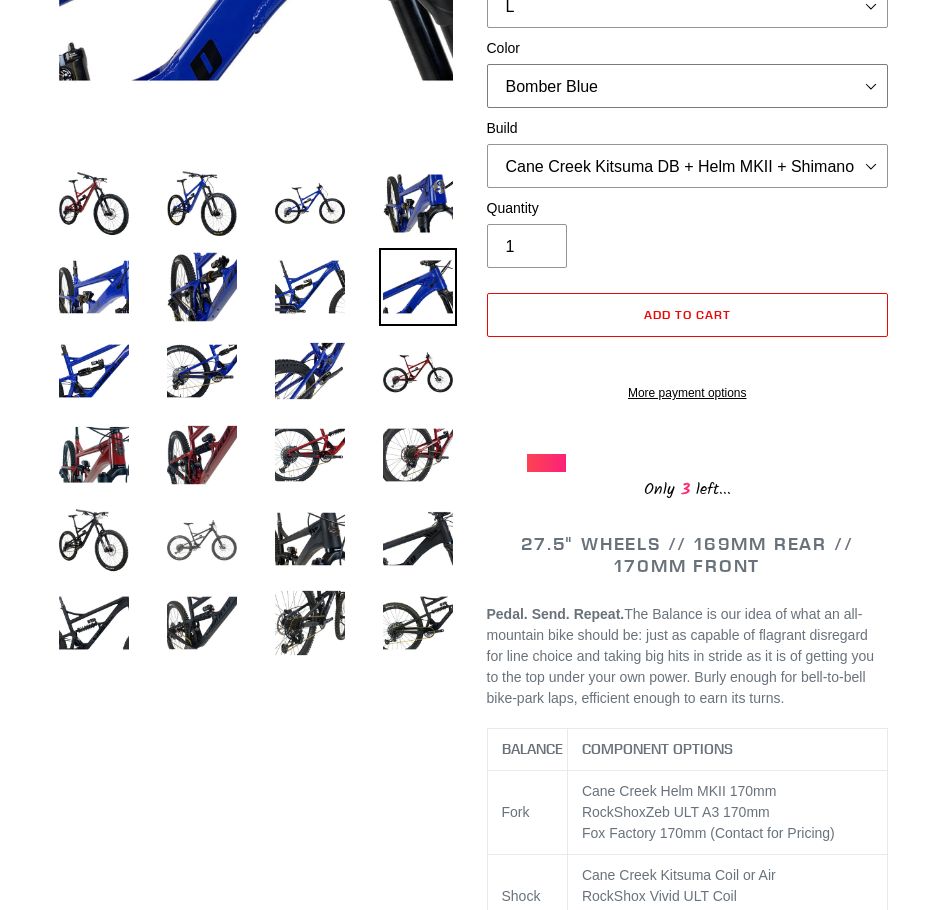 scroll, scrollTop: 0, scrollLeft: 0, axis: both 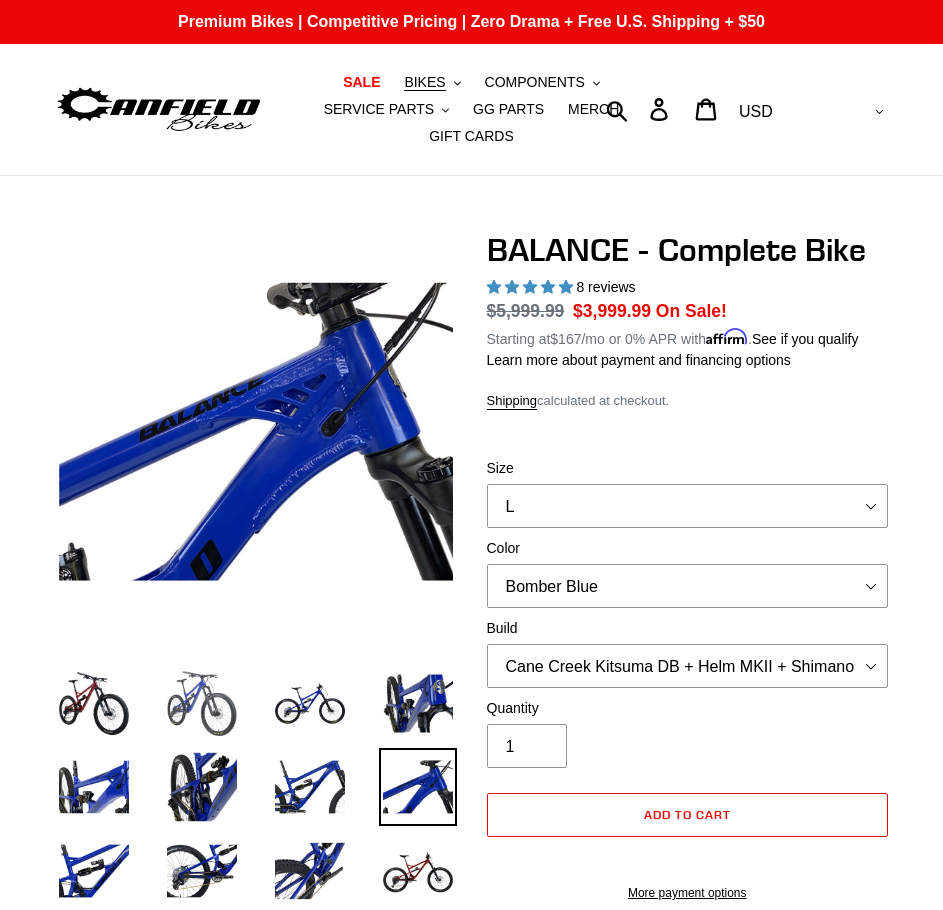 click at bounding box center [202, 704] 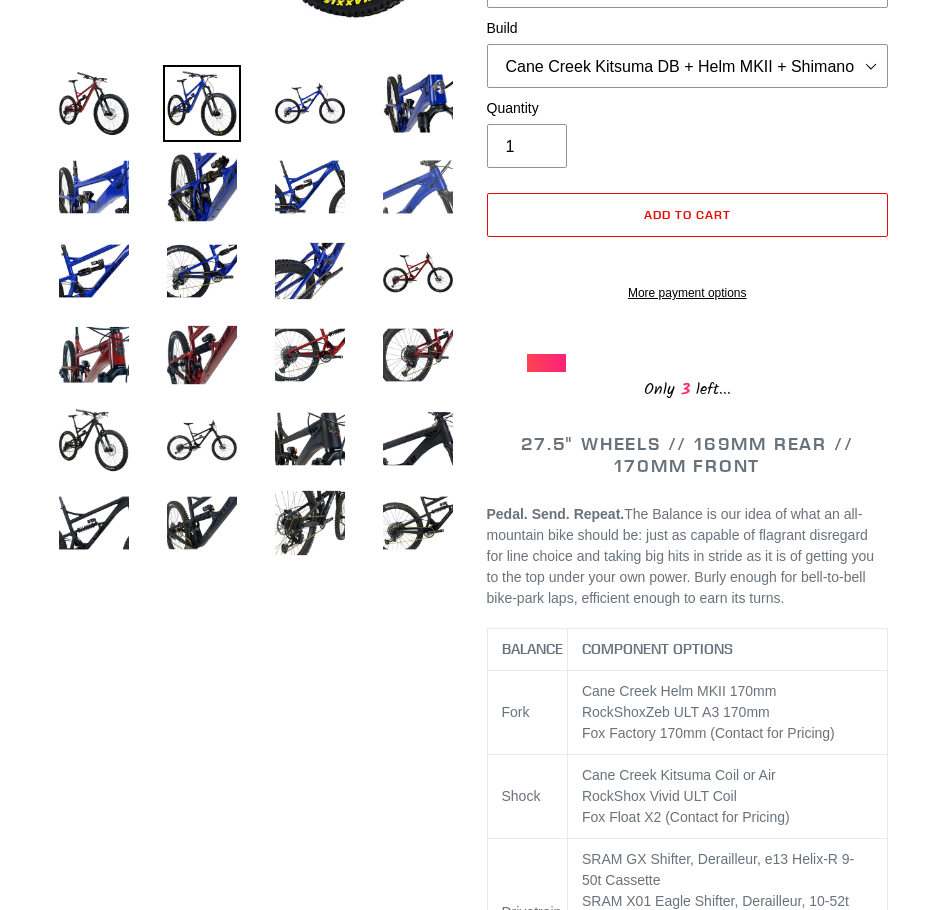 scroll, scrollTop: 0, scrollLeft: 0, axis: both 